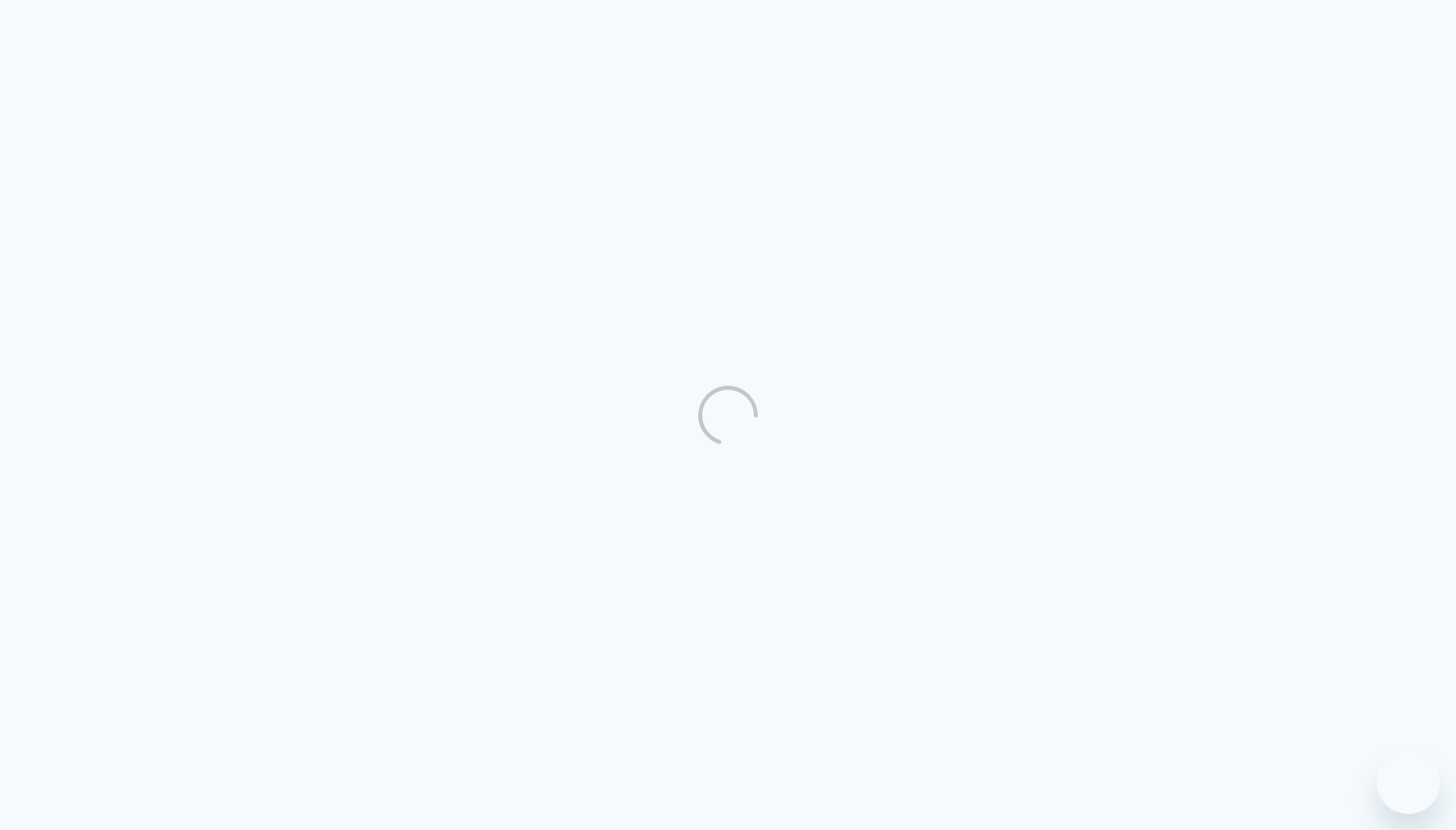 scroll, scrollTop: 0, scrollLeft: 0, axis: both 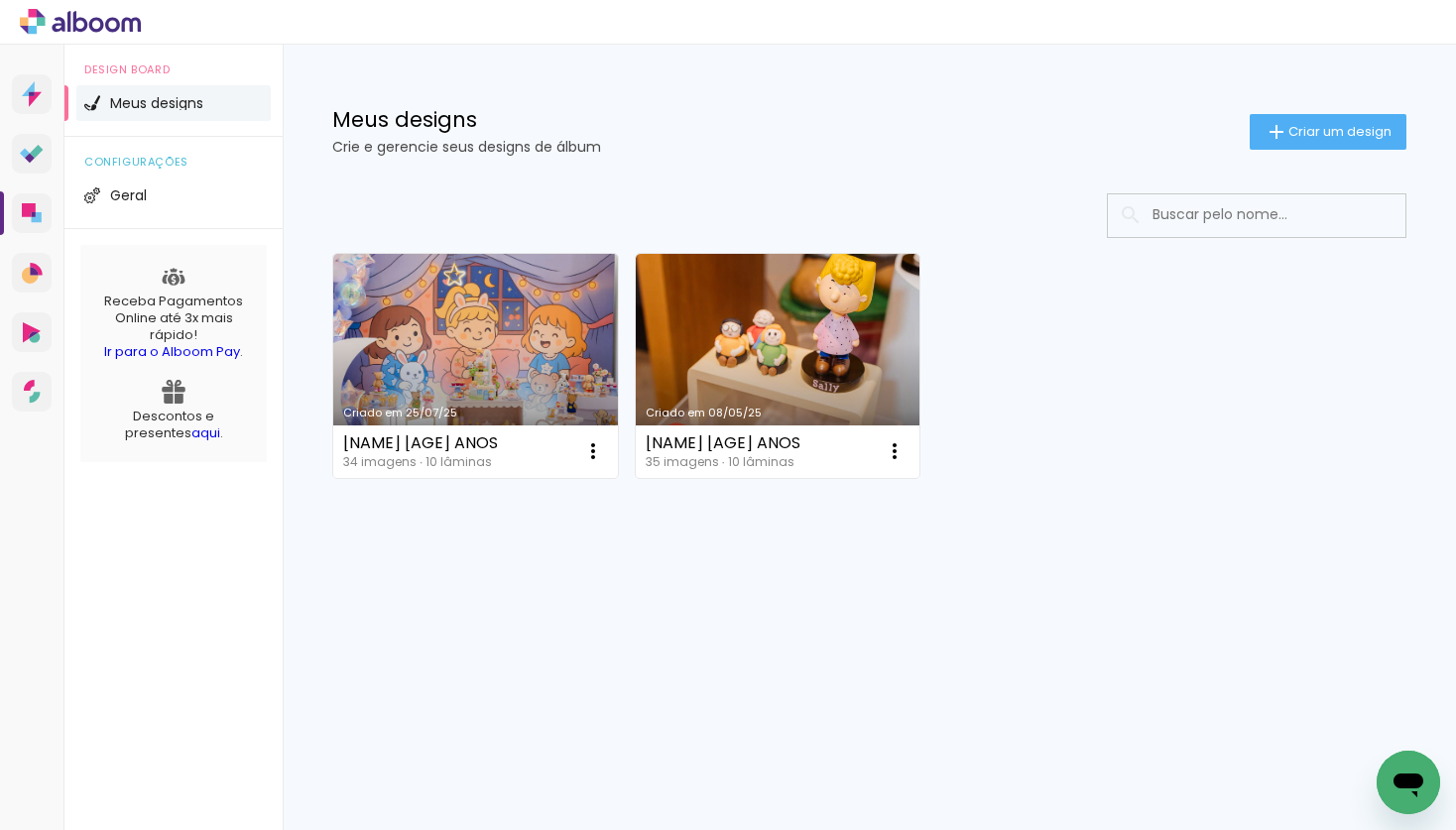click on "Meus designs" 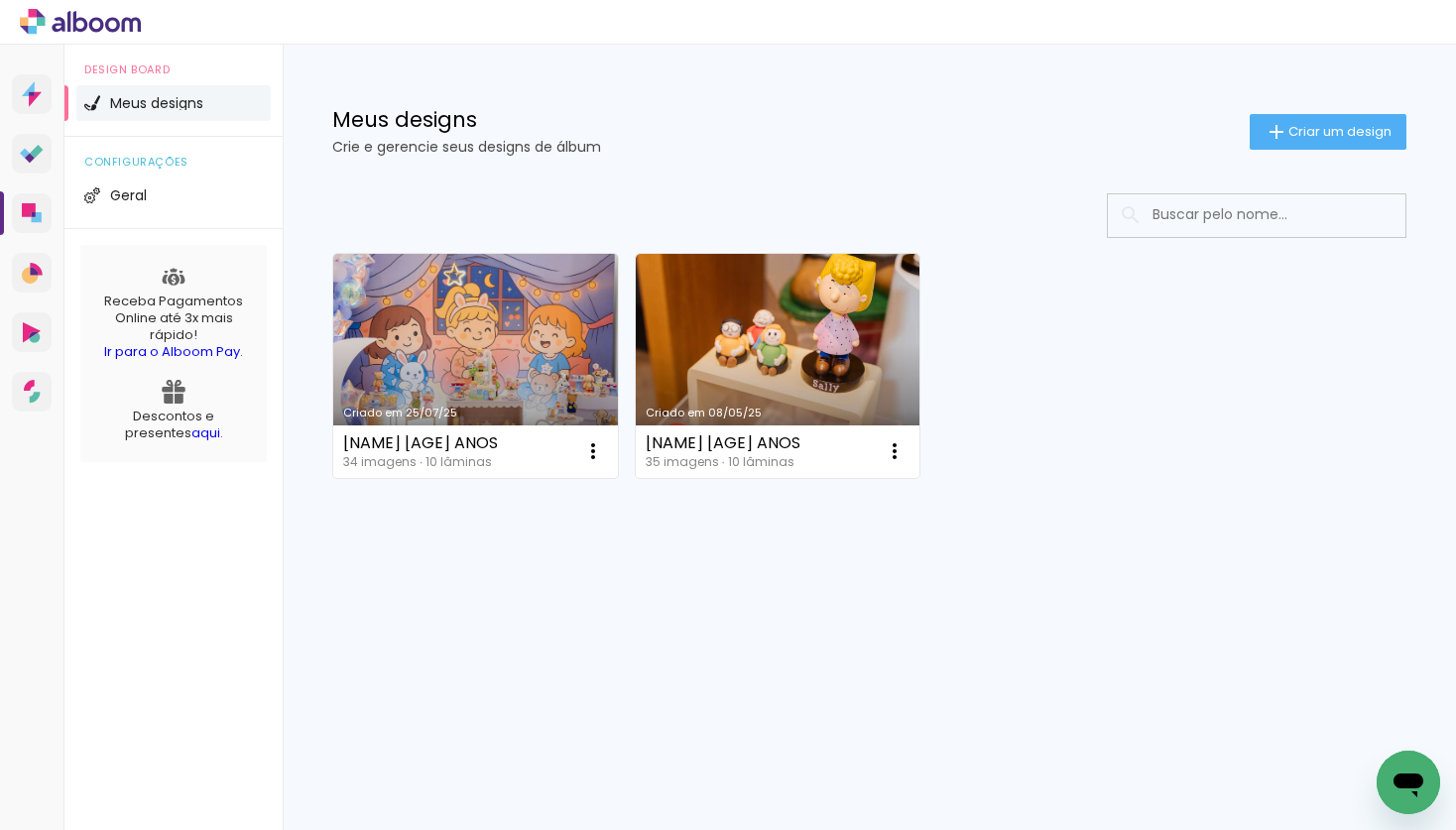click on "Criado em 25/07/25 CATARINA 8 ANOS 34 imagens  ∙ 10 lâminas  Abrir Fazer uma cópia Excluir Criado em 08/05/25 ALICIA 10 ANOS 35 imagens  ∙ 10 lâminas  Abrir Fazer uma cópia Excluir Mais álbuns" 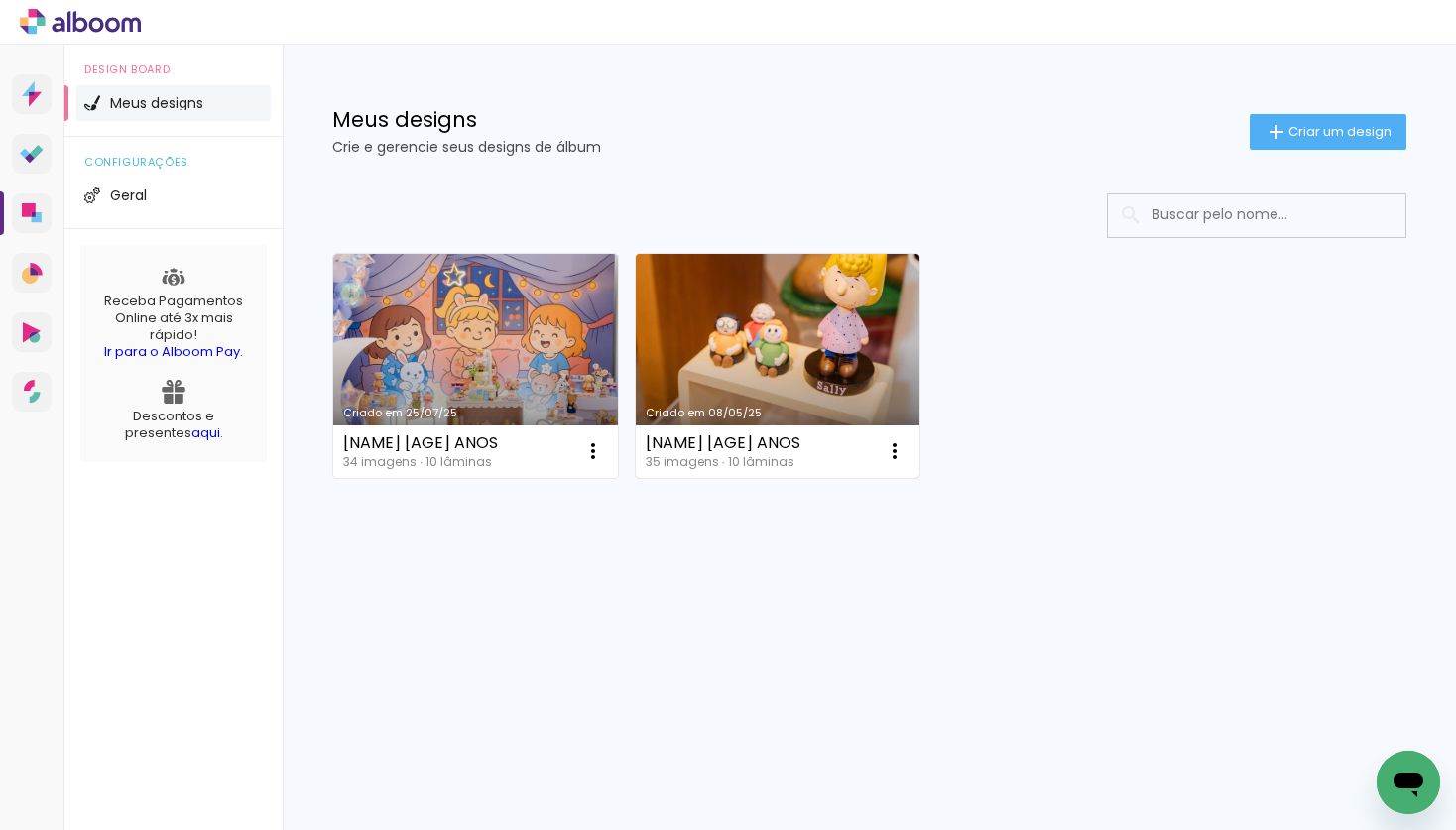 click on "Criado em 08/05/25" at bounding box center (778, 366) 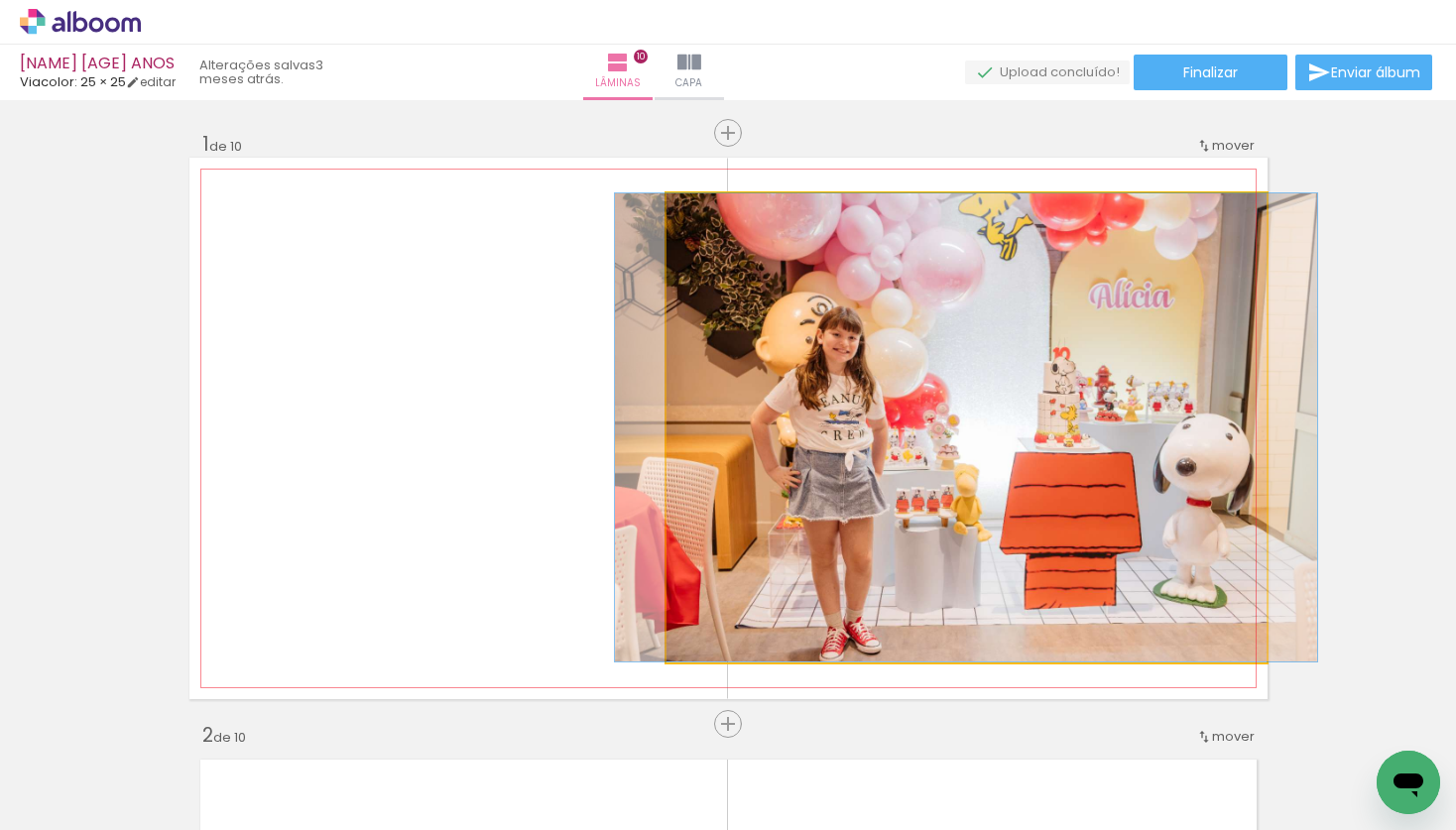 click 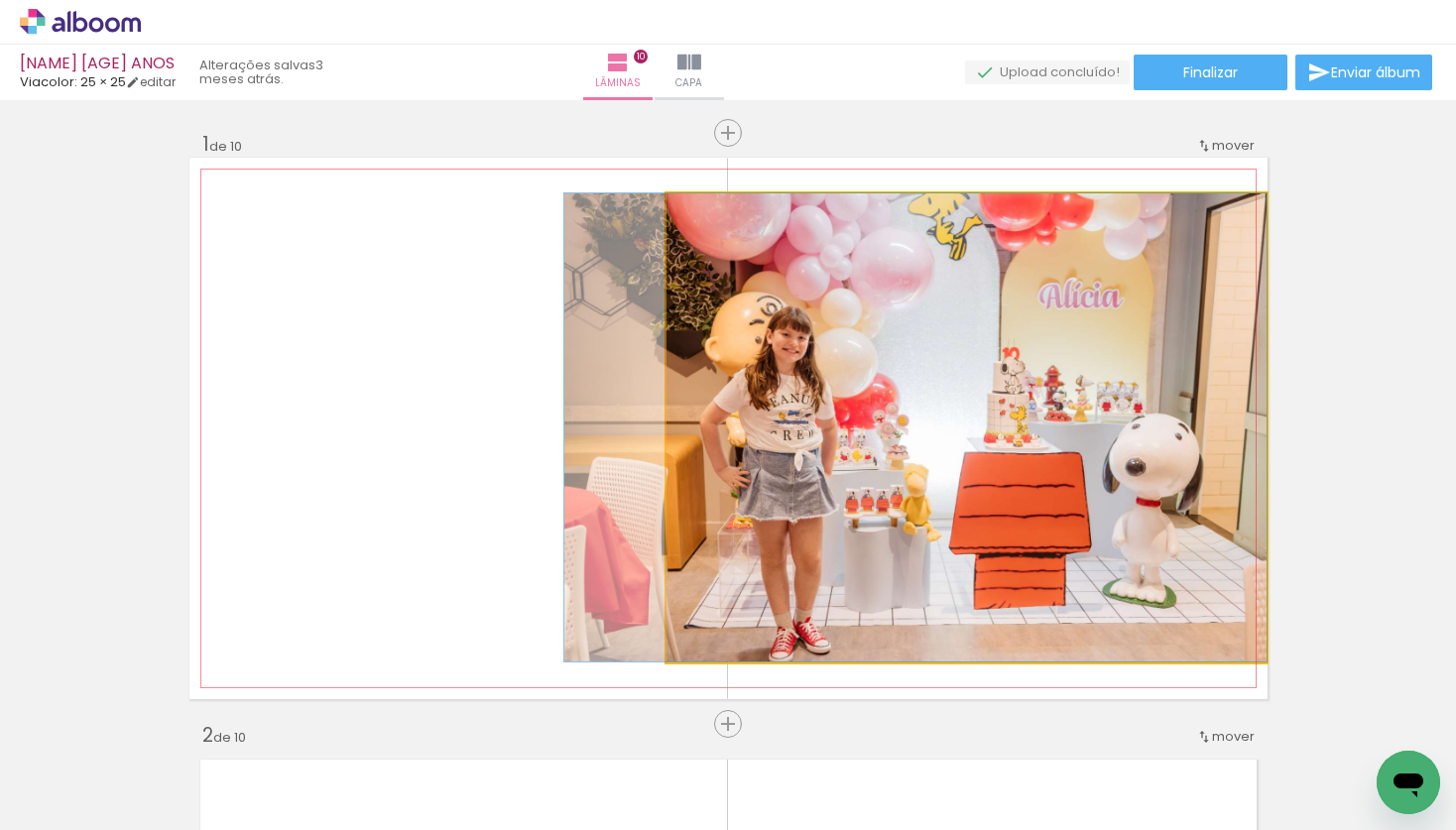 drag, startPoint x: 932, startPoint y: 407, endPoint x: 812, endPoint y: 412, distance: 120.104121 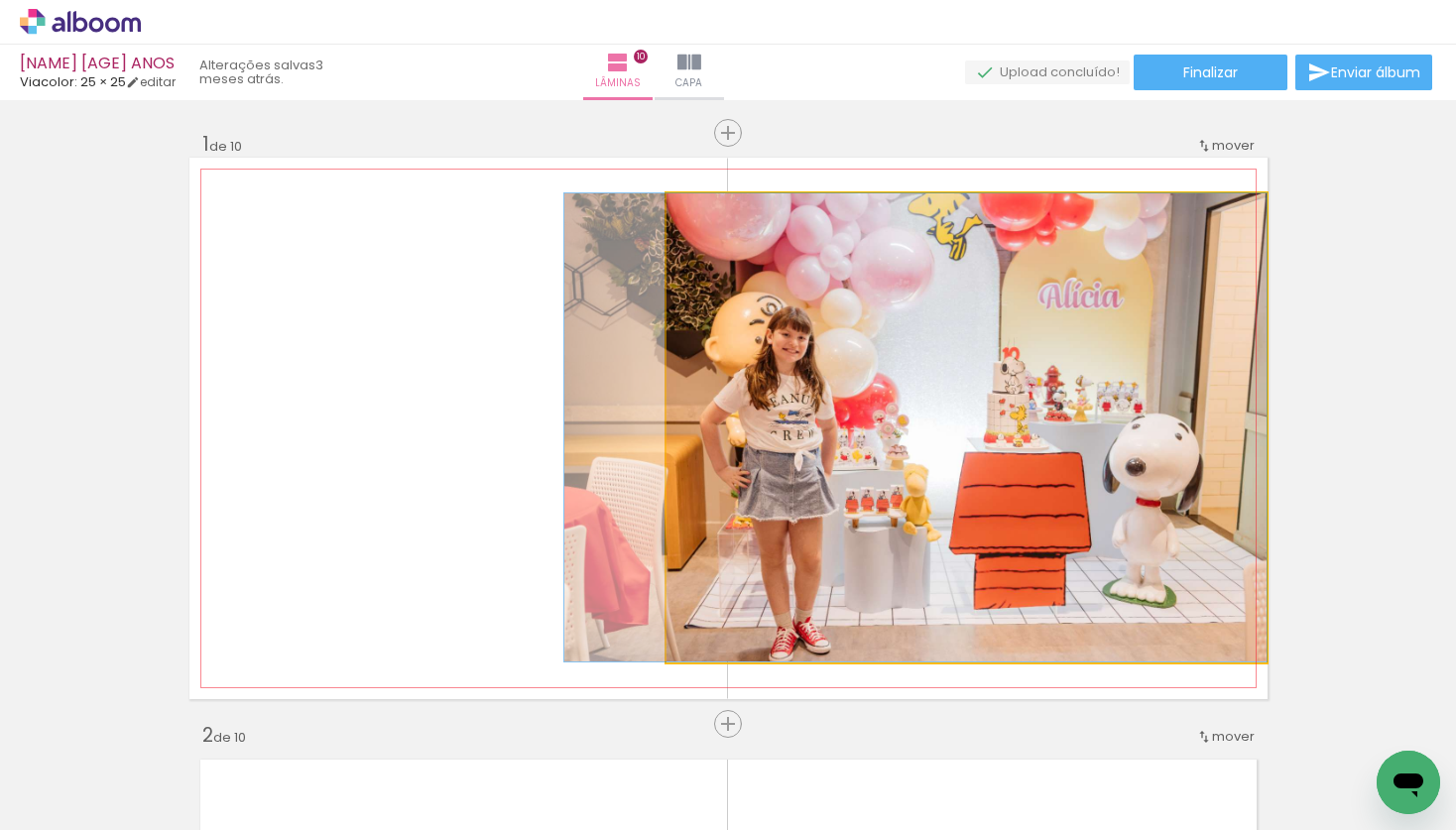 click 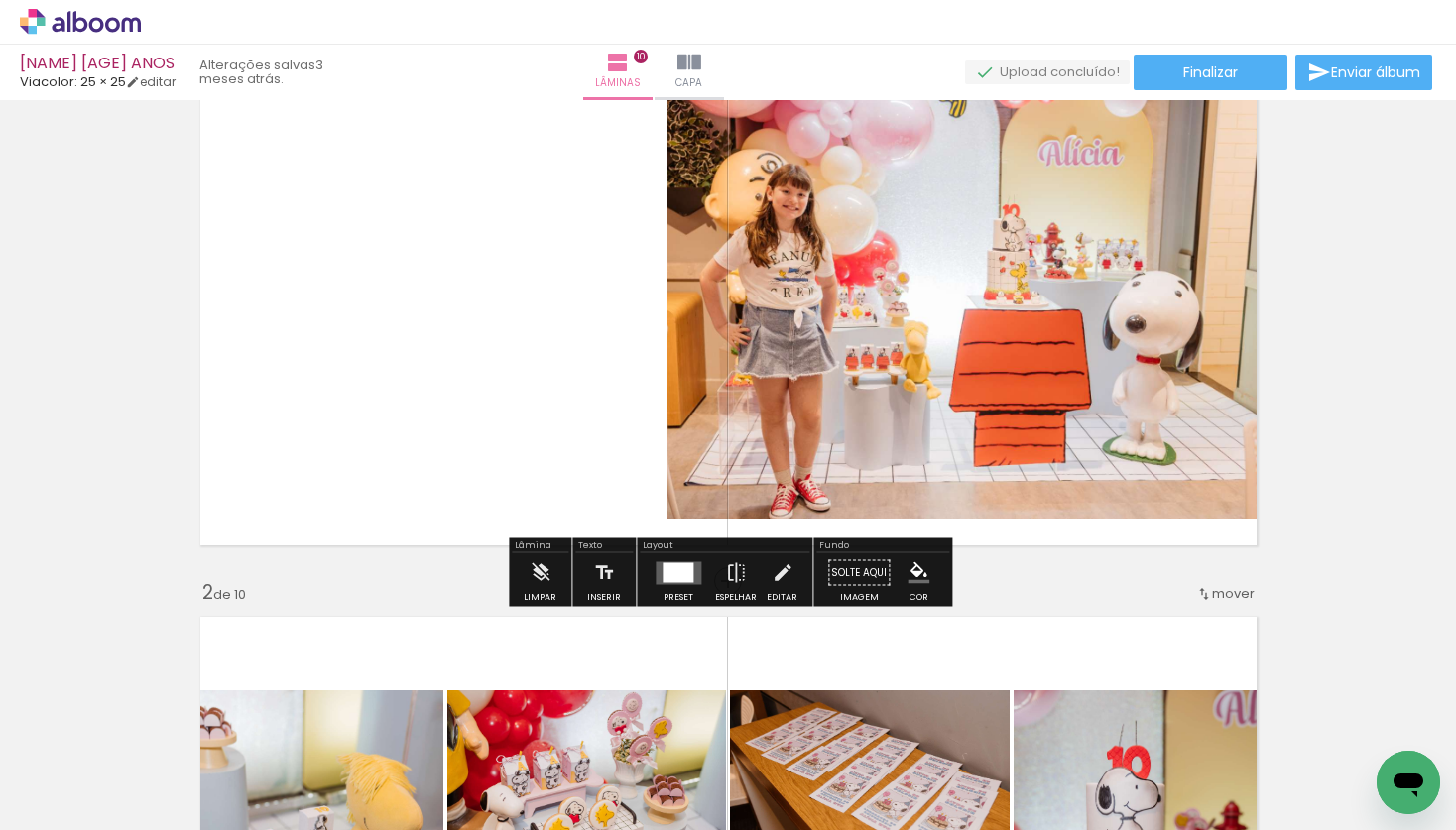 scroll, scrollTop: 150, scrollLeft: 0, axis: vertical 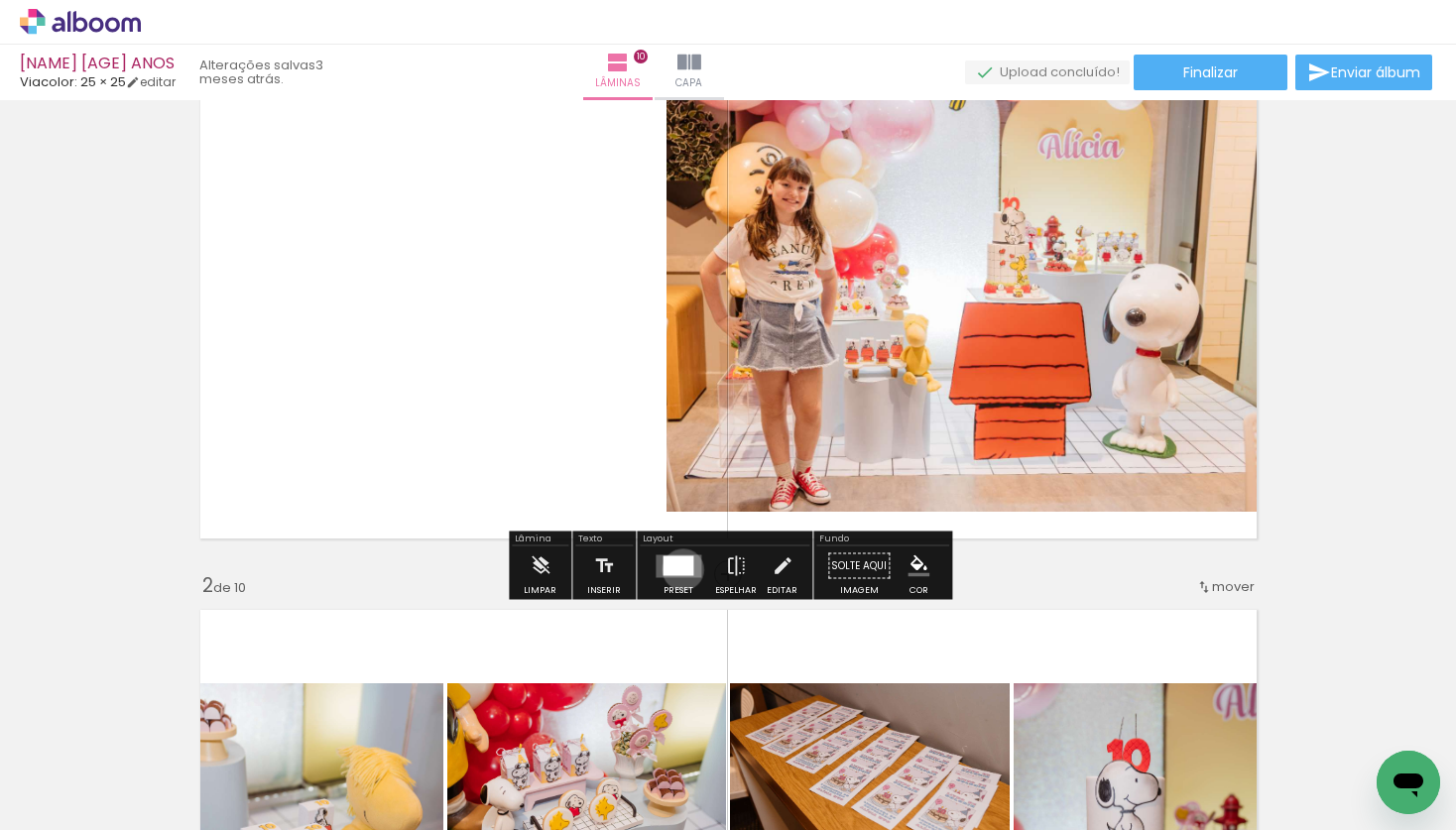 click at bounding box center [677, 565] 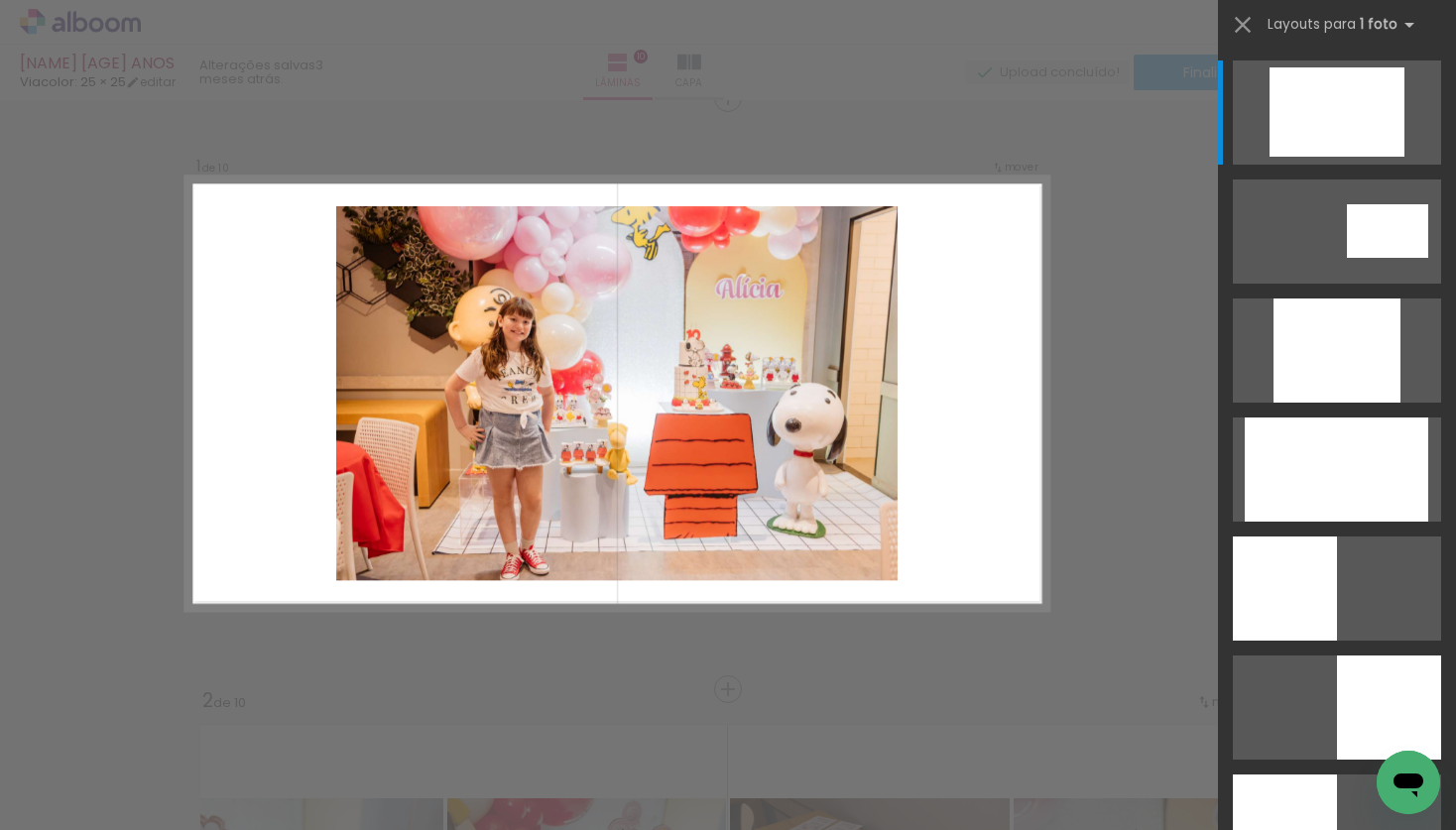 scroll, scrollTop: 25, scrollLeft: 0, axis: vertical 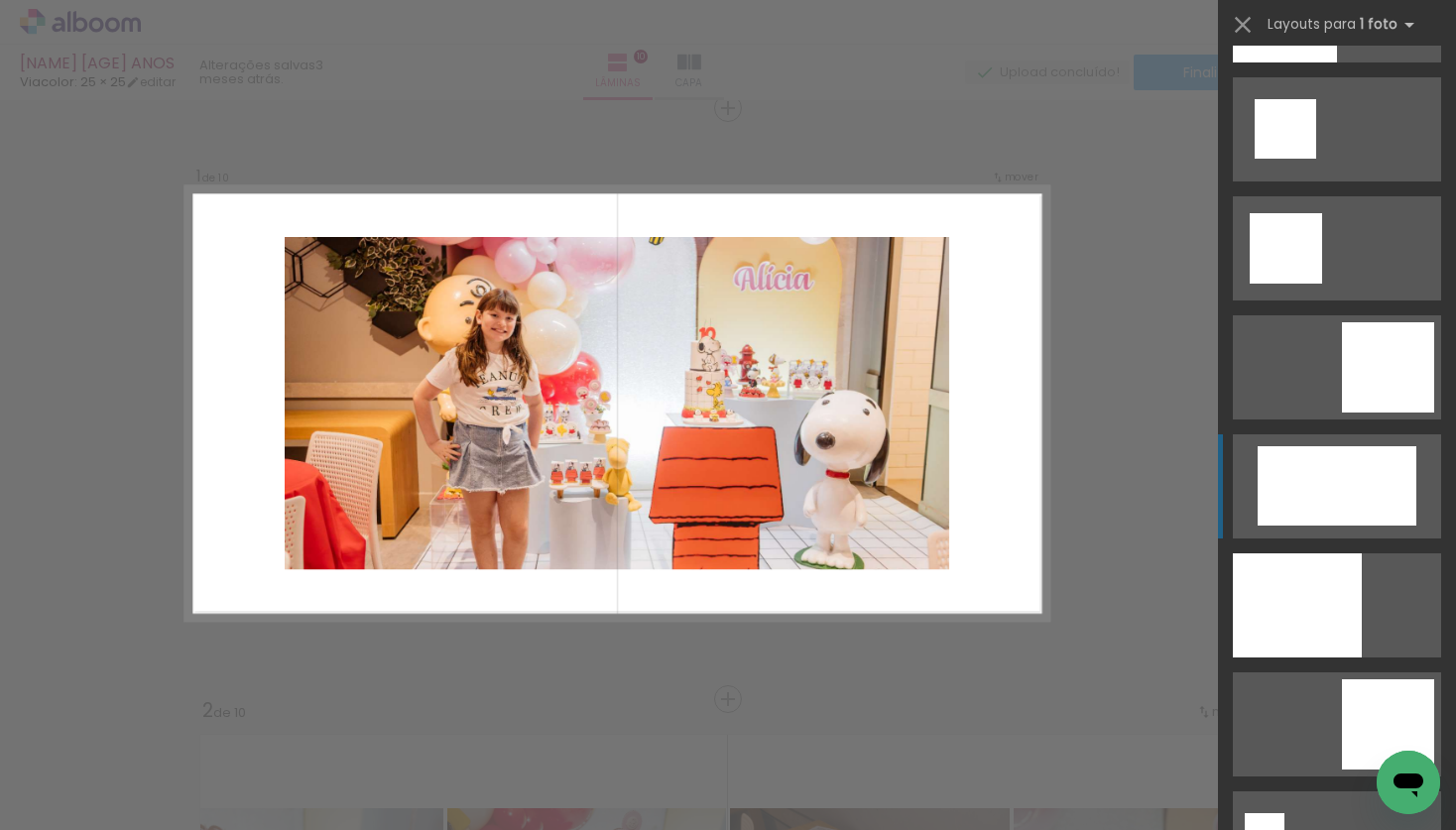 click at bounding box center [1337, 1438] 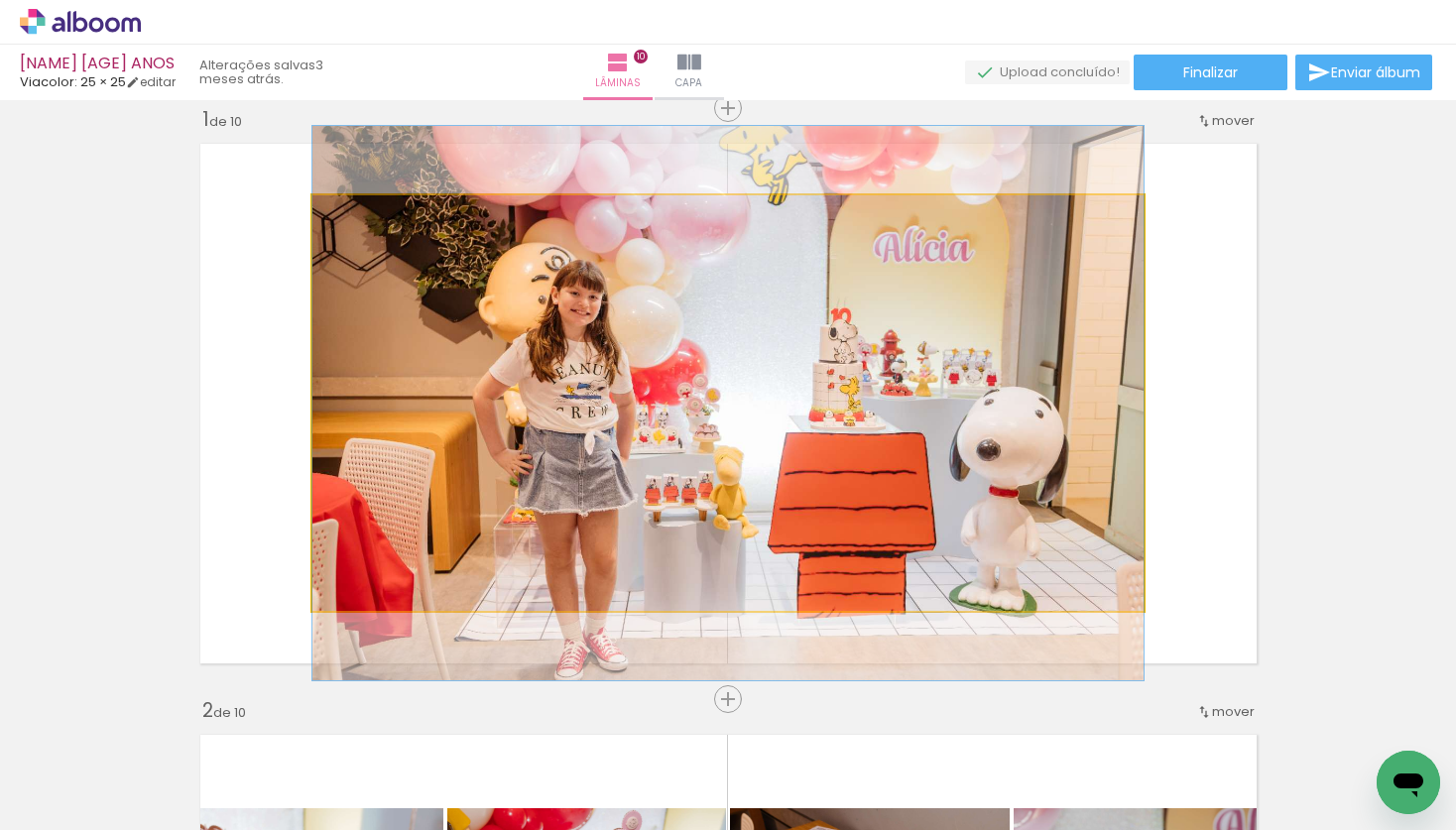click 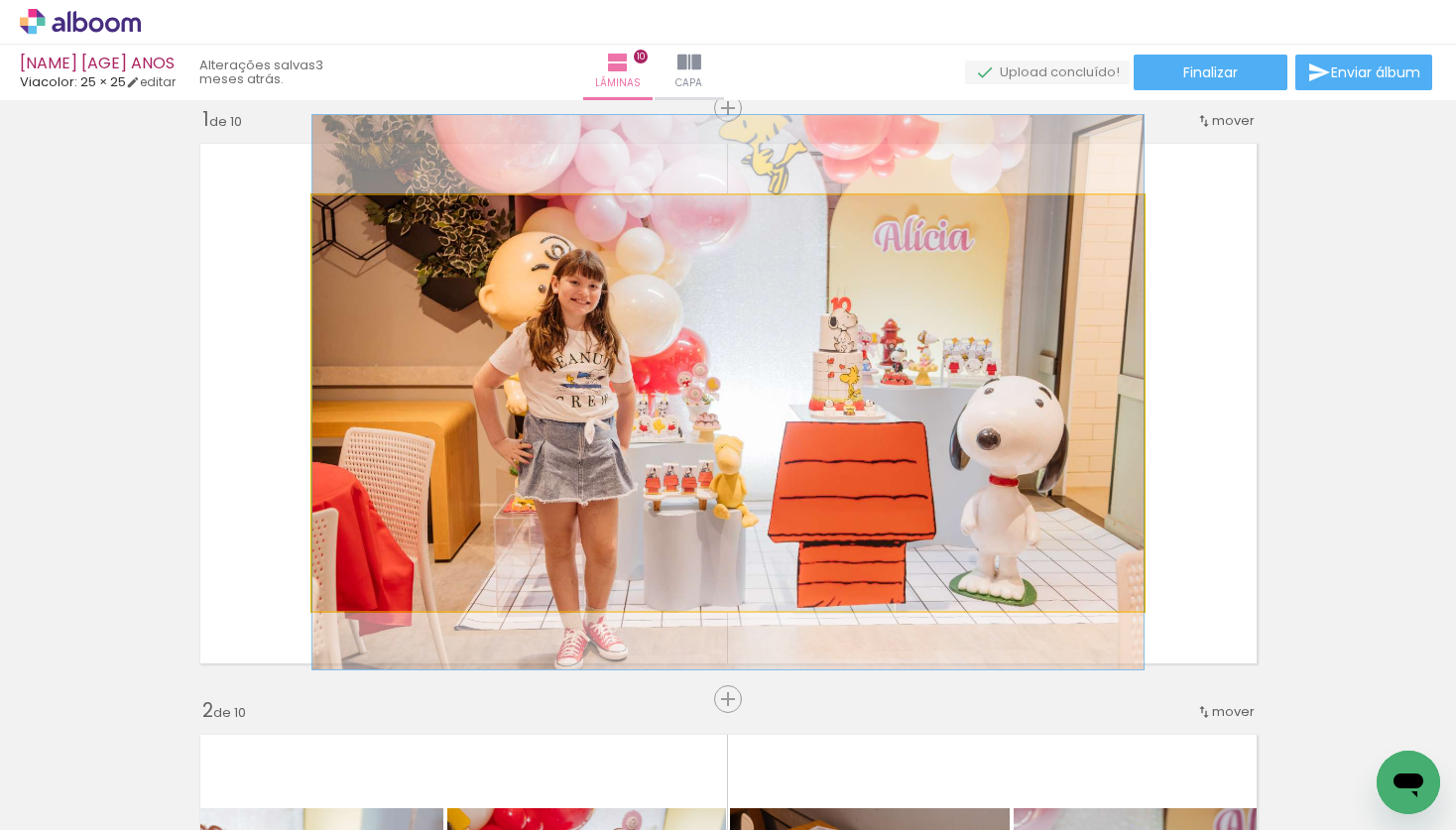 drag, startPoint x: 1092, startPoint y: 463, endPoint x: 1088, endPoint y: 428, distance: 35.22783 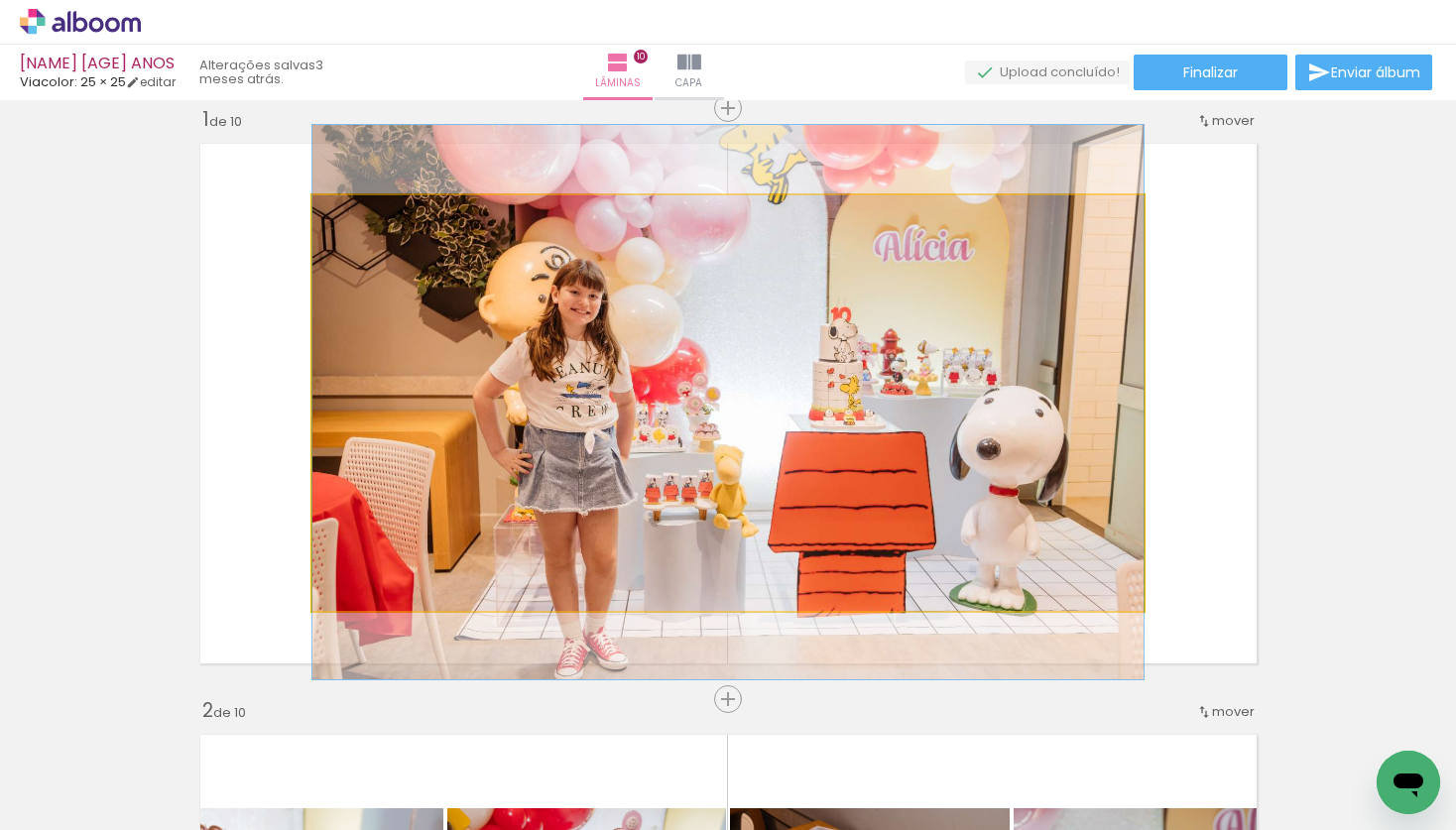 drag, startPoint x: 1107, startPoint y: 386, endPoint x: 1102, endPoint y: 415, distance: 29.427878 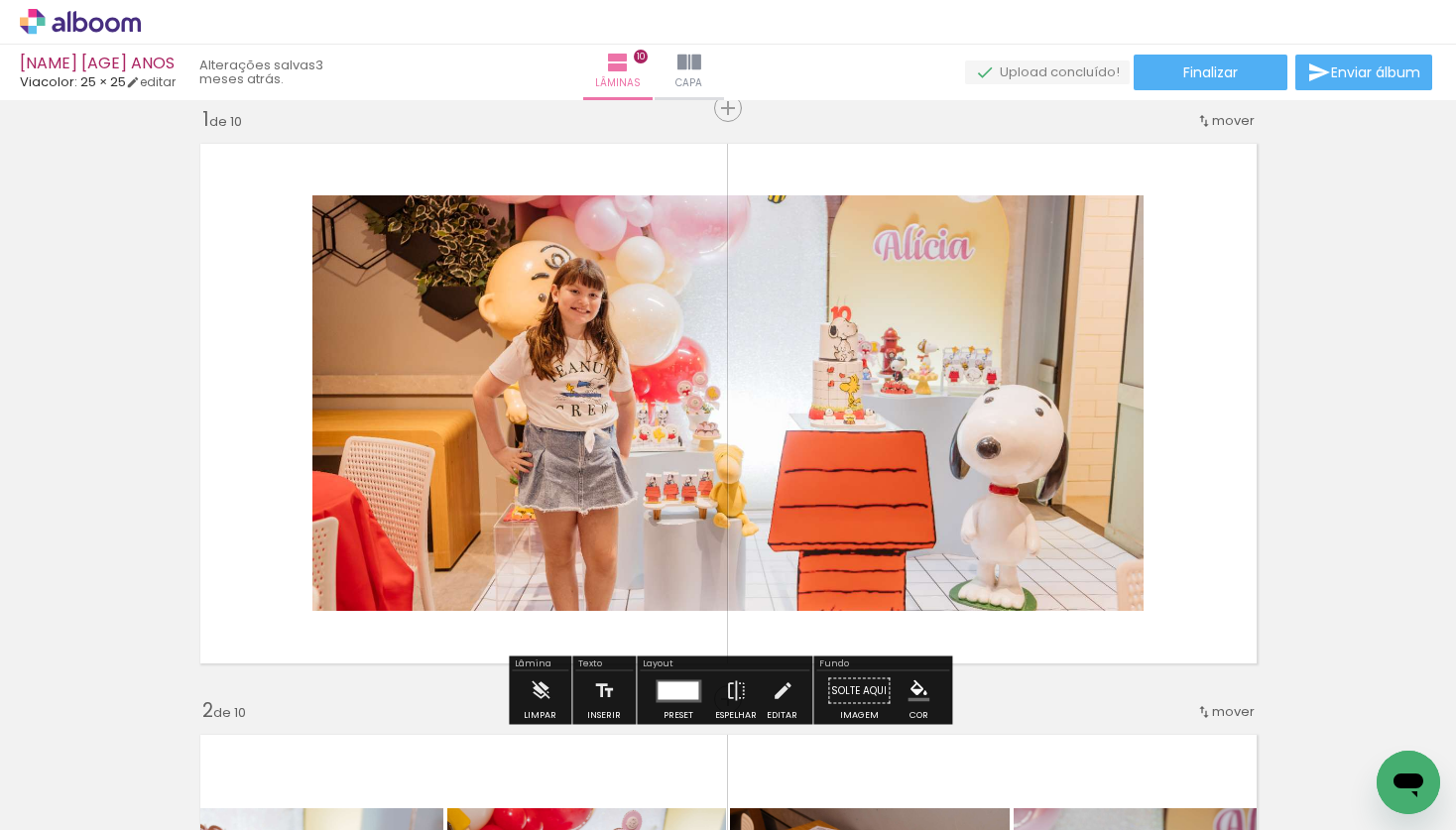 click on "Inserir lâmina 1  de 10  Inserir lâmina 2  de 10  Inserir lâmina 3  de 10  Inserir lâmina 4  de 10  Inserir lâmina 5  de 10  Inserir lâmina 6  de 10  Inserir lâmina 7  de 10  Inserir lâmina 8  de 10  Inserir lâmina 9  de 10  Inserir lâmina 10  de 10" at bounding box center (728, 3333) 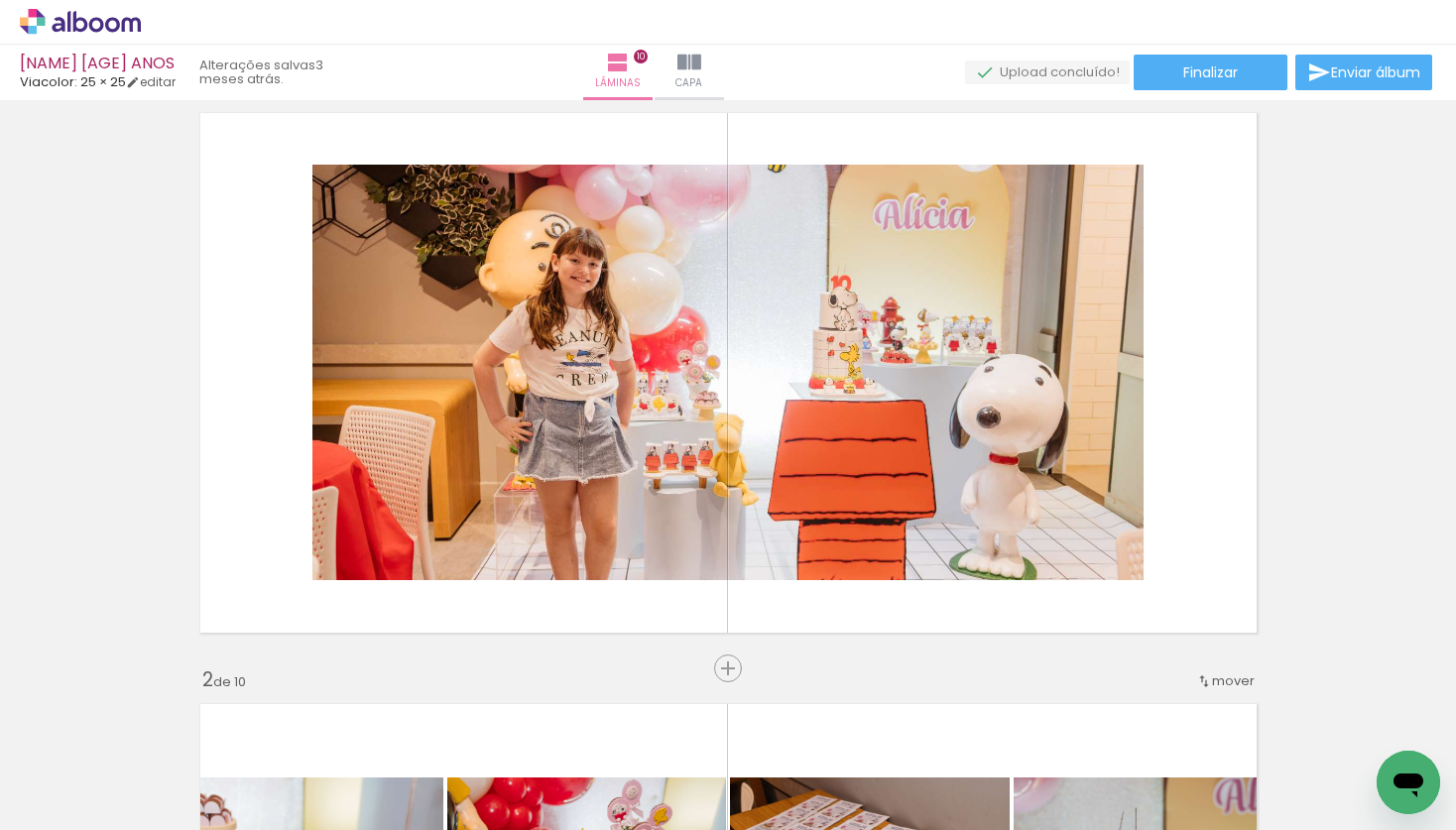 scroll, scrollTop: 59, scrollLeft: 0, axis: vertical 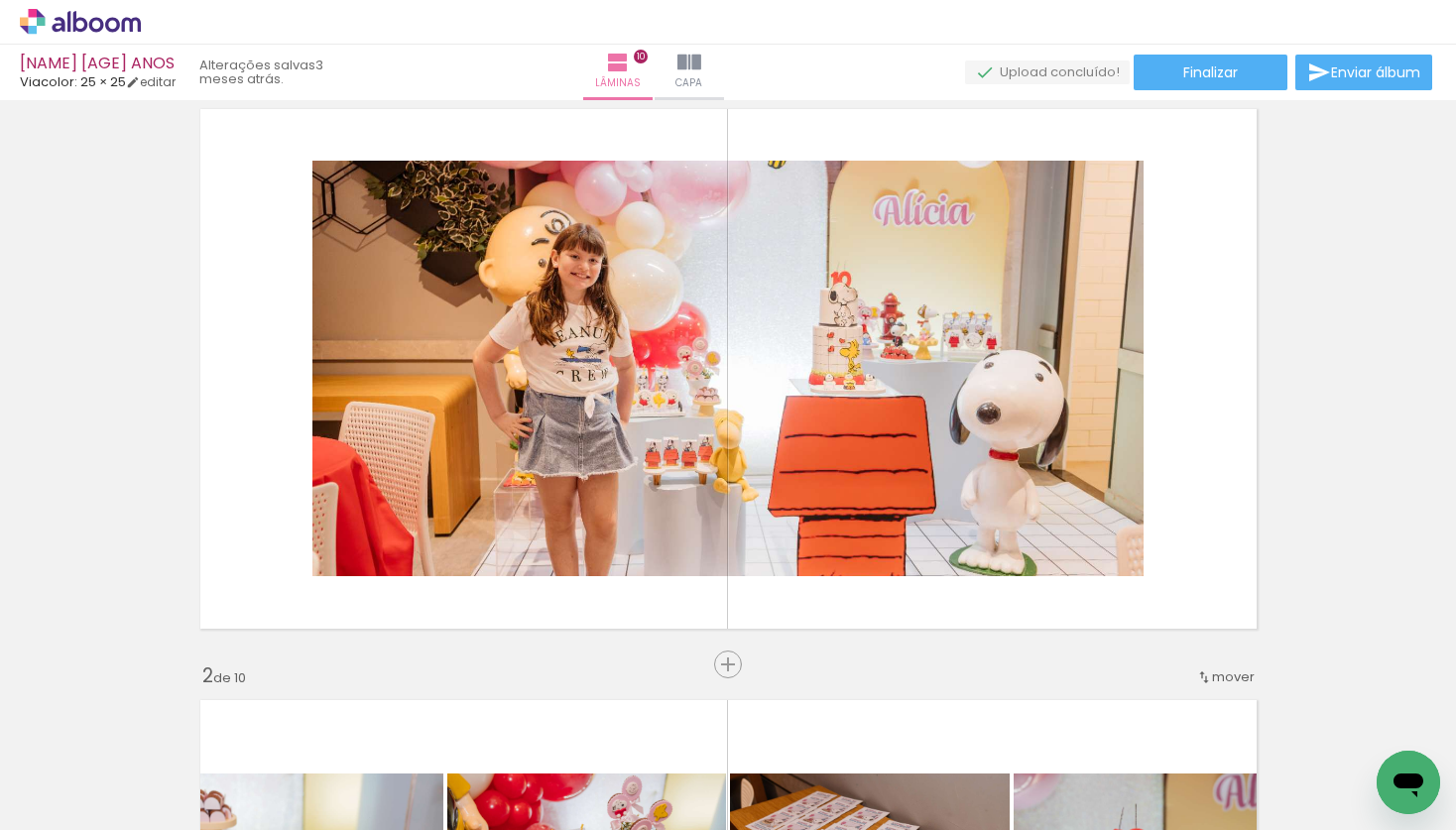 click on "Inserir lâmina 1  de 10  Inserir lâmina 2  de 10  Inserir lâmina 3  de 10  Inserir lâmina 4  de 10  Inserir lâmina 5  de 10  Inserir lâmina 6  de 10  Inserir lâmina 7  de 10  Inserir lâmina 8  de 10  Inserir lâmina 9  de 10  Inserir lâmina 10  de 10" at bounding box center [728, 3298] 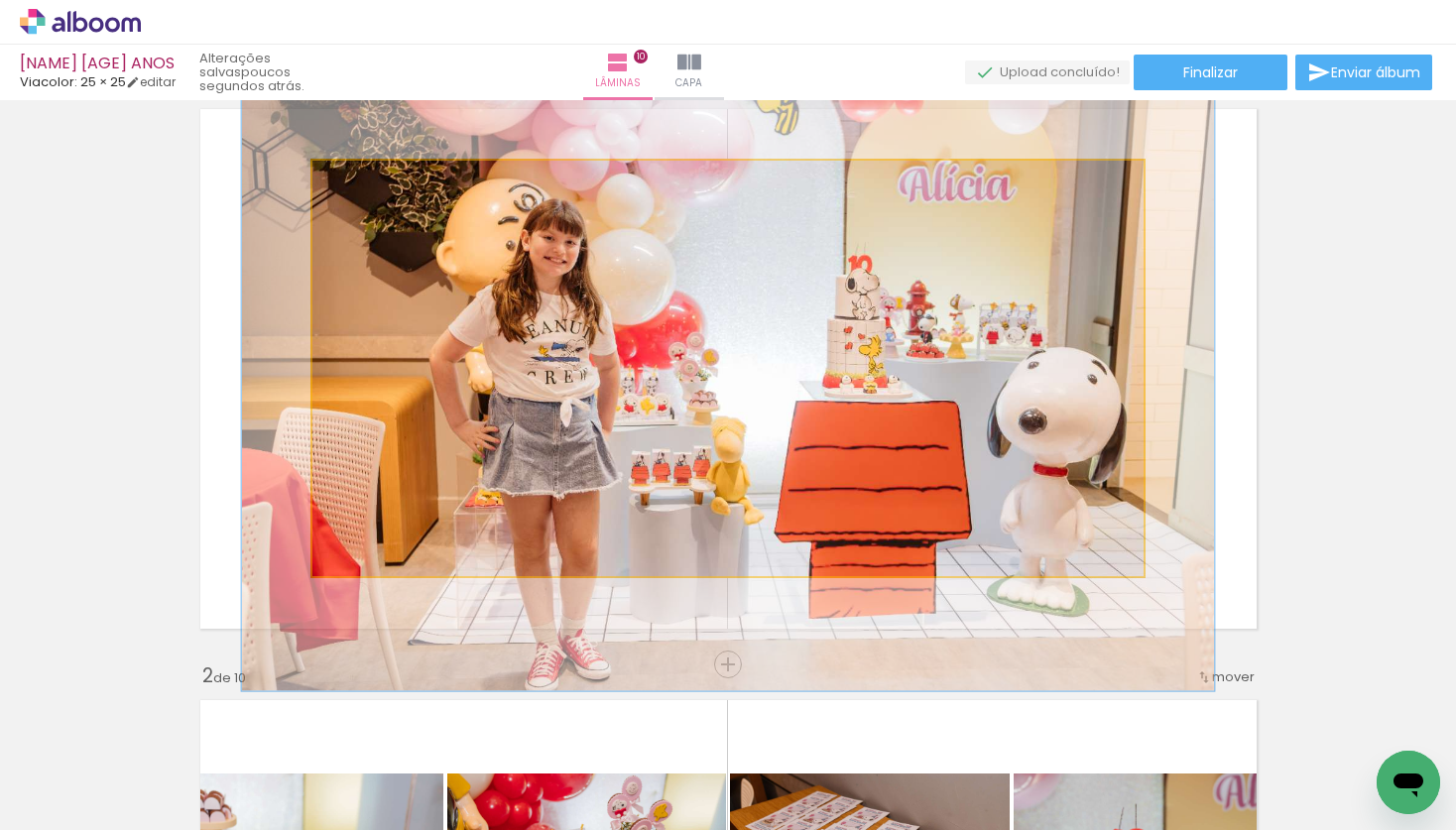 drag, startPoint x: 364, startPoint y: 190, endPoint x: 376, endPoint y: 190, distance: 12 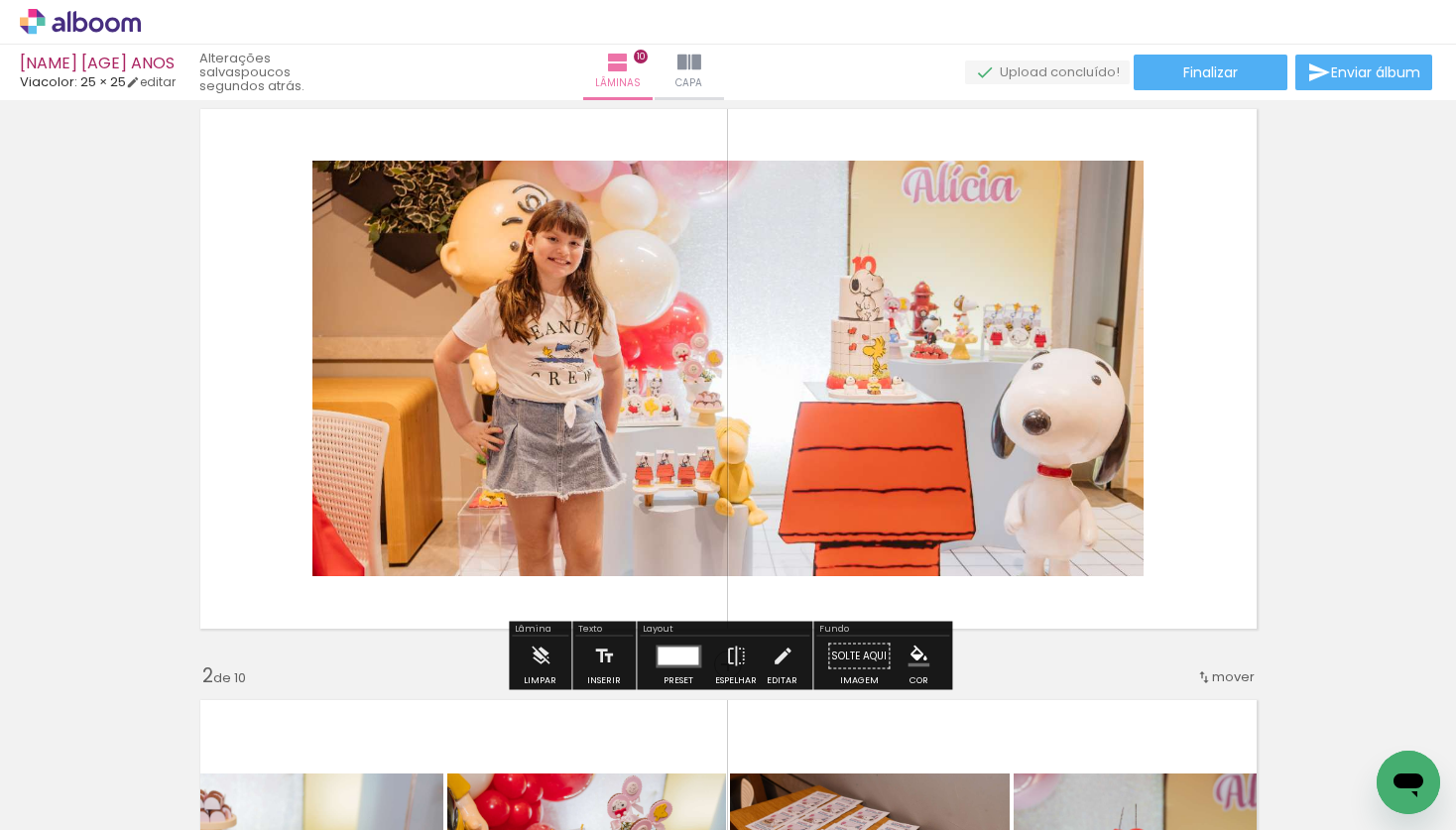 click on "Inserir lâmina 1  de 10  Inserir lâmina 2  de 10  Inserir lâmina 3  de 10  Inserir lâmina 4  de 10  Inserir lâmina 5  de 10  Inserir lâmina 6  de 10  Inserir lâmina 7  de 10  Inserir lâmina 8  de 10  Inserir lâmina 9  de 10  Inserir lâmina 10  de 10" at bounding box center (728, 3298) 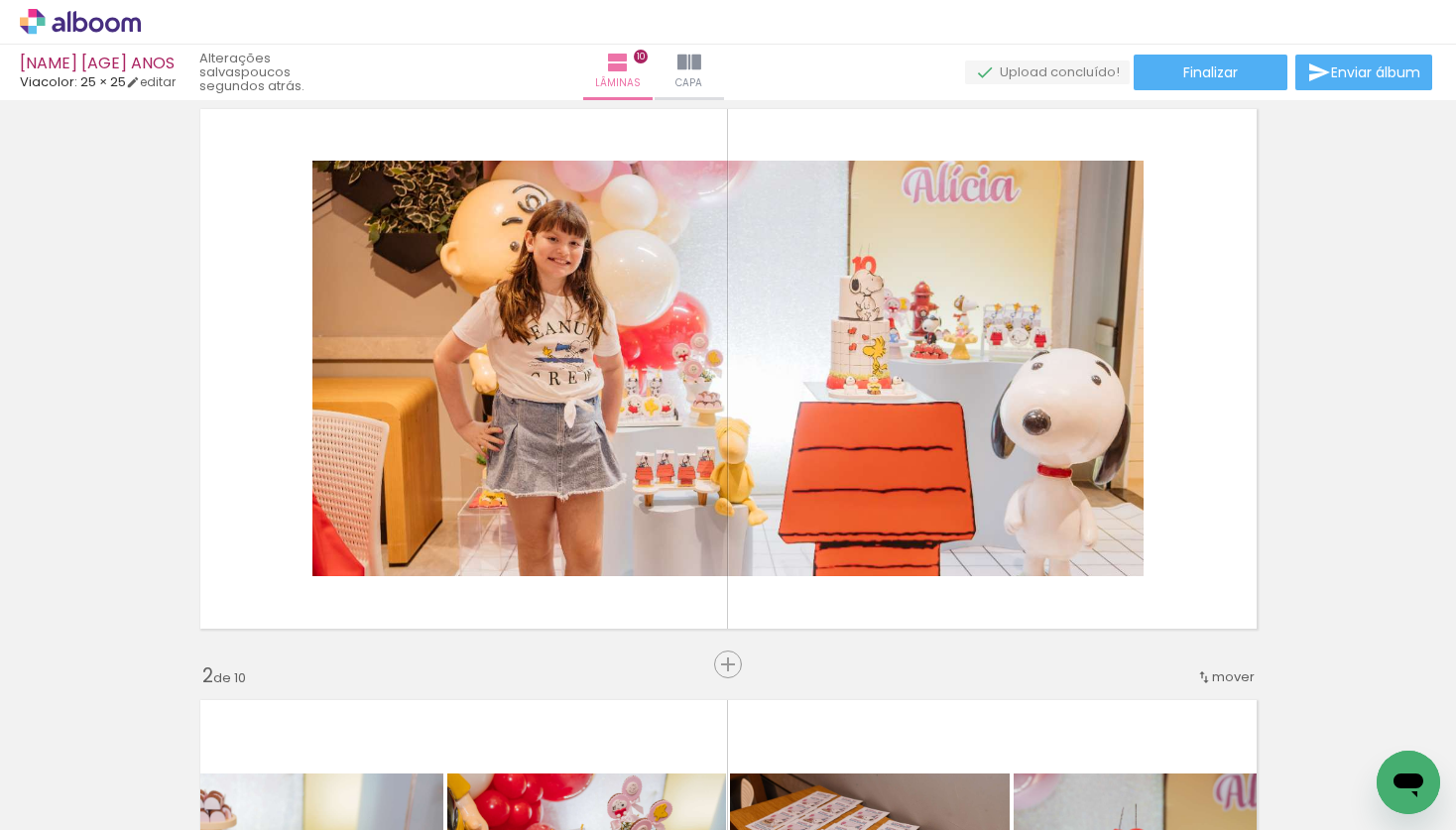 click on "Inserir lâmina 1  de 10  Inserir lâmina 2  de 10  Inserir lâmina 3  de 10  Inserir lâmina 4  de 10  Inserir lâmina 5  de 10  Inserir lâmina 6  de 10  Inserir lâmina 7  de 10  Inserir lâmina 8  de 10  Inserir lâmina 9  de 10  Inserir lâmina 10  de 10" at bounding box center (728, 3298) 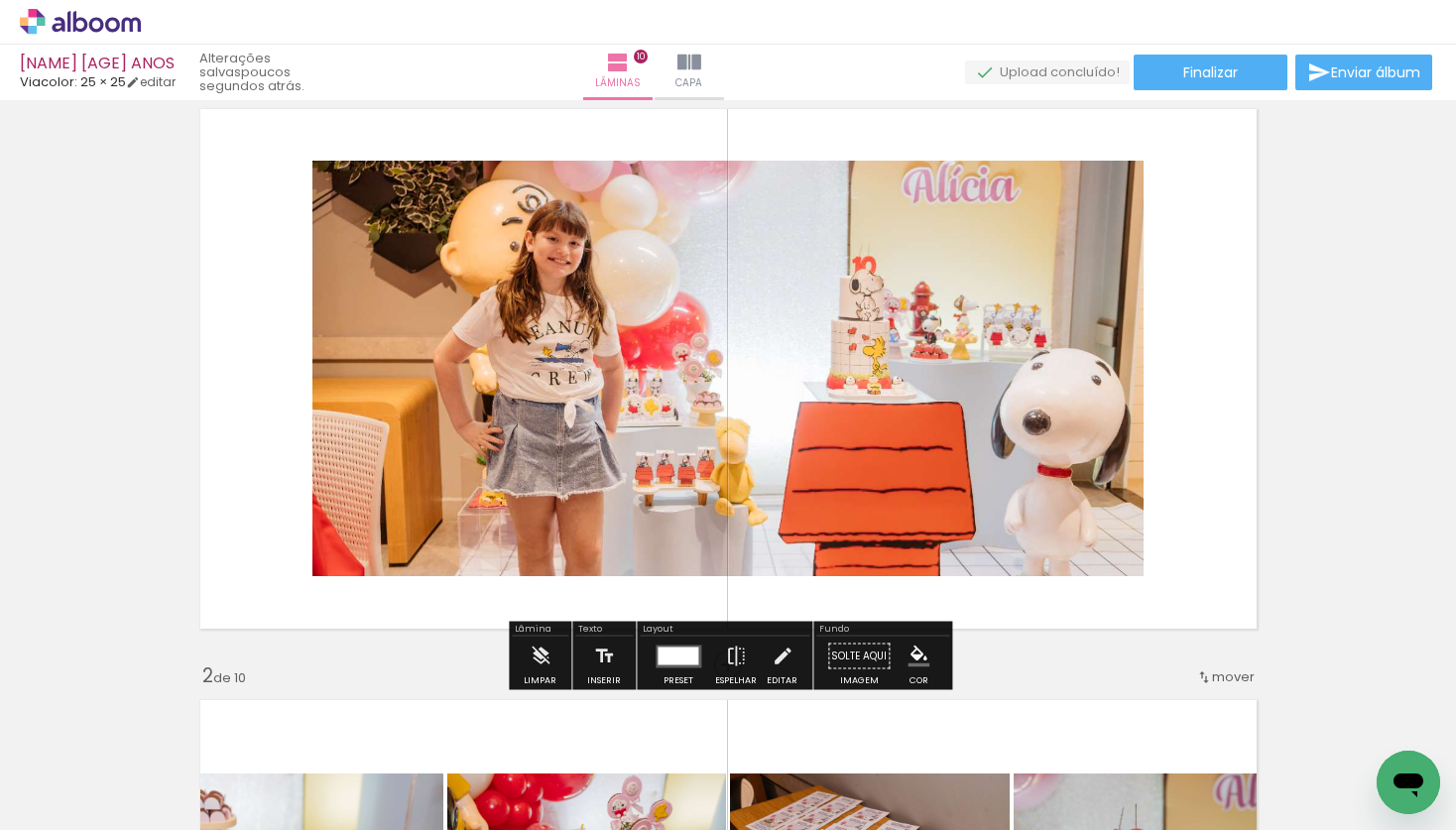 click on "Inserir lâmina 1  de 10  Inserir lâmina 2  de 10  Inserir lâmina 3  de 10  Inserir lâmina 4  de 10  Inserir lâmina 5  de 10  Inserir lâmina 6  de 10  Inserir lâmina 7  de 10  Inserir lâmina 8  de 10  Inserir lâmina 9  de 10  Inserir lâmina 10  de 10" at bounding box center [728, 3298] 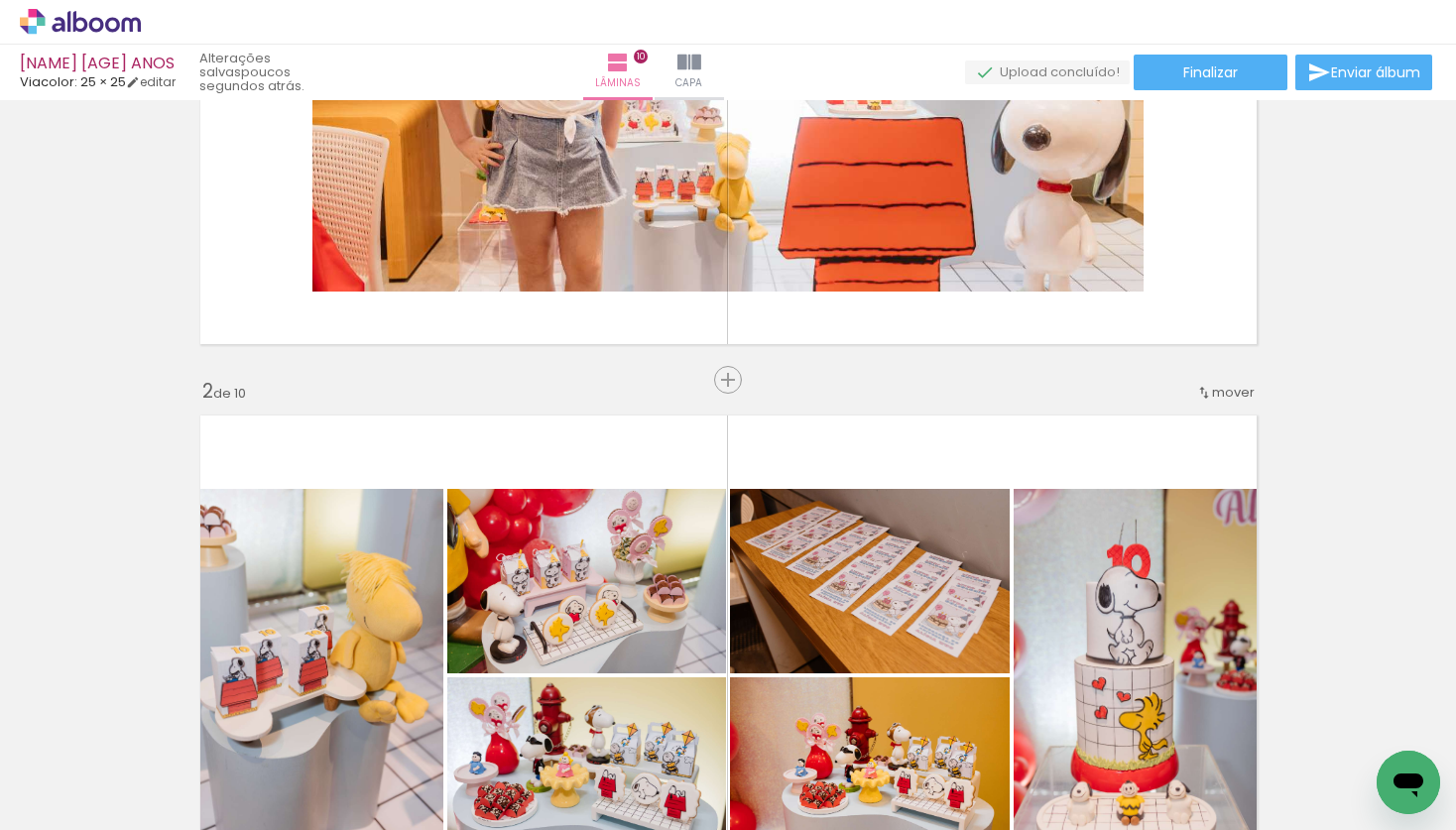 scroll, scrollTop: 0, scrollLeft: 0, axis: both 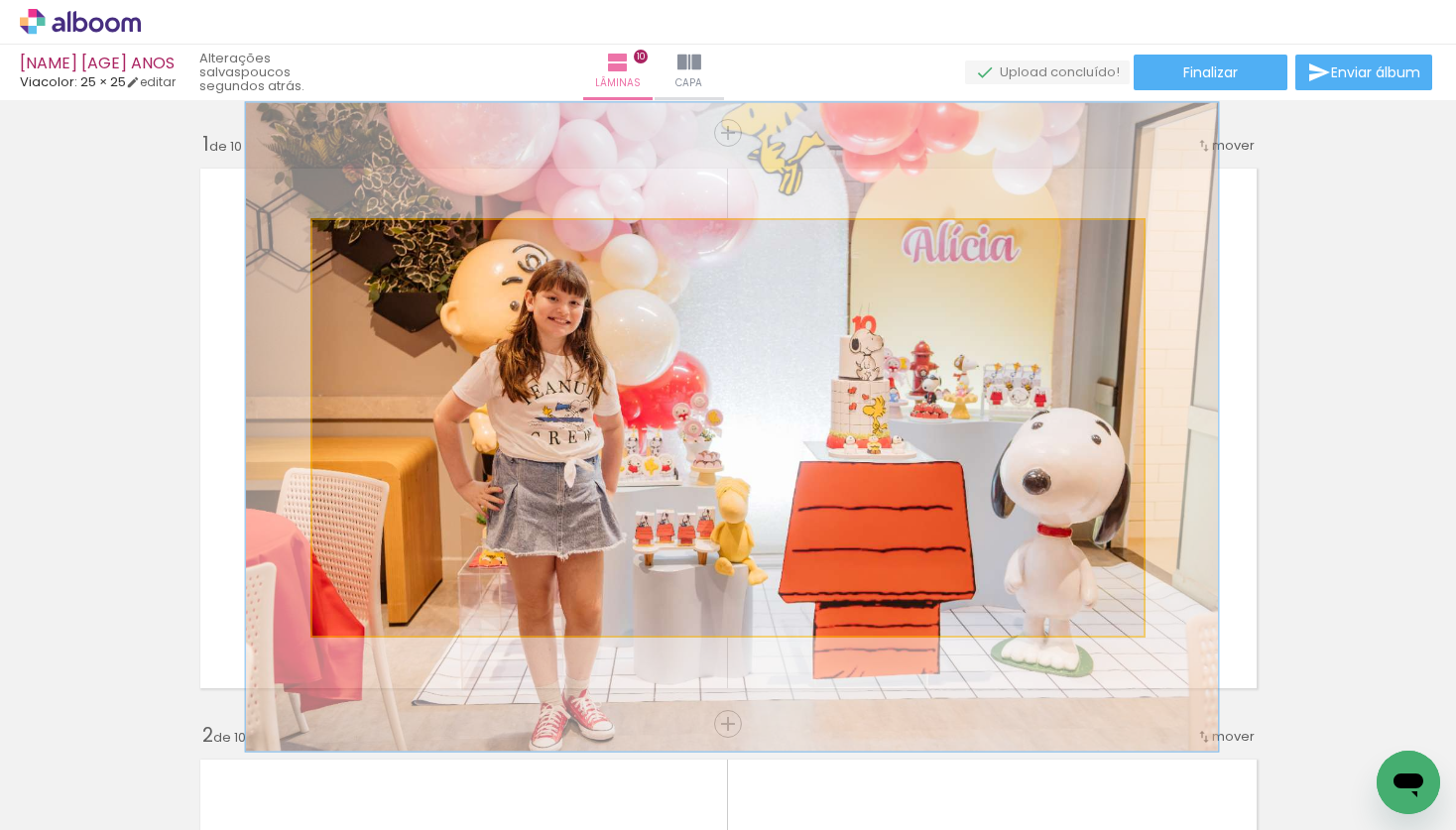 click 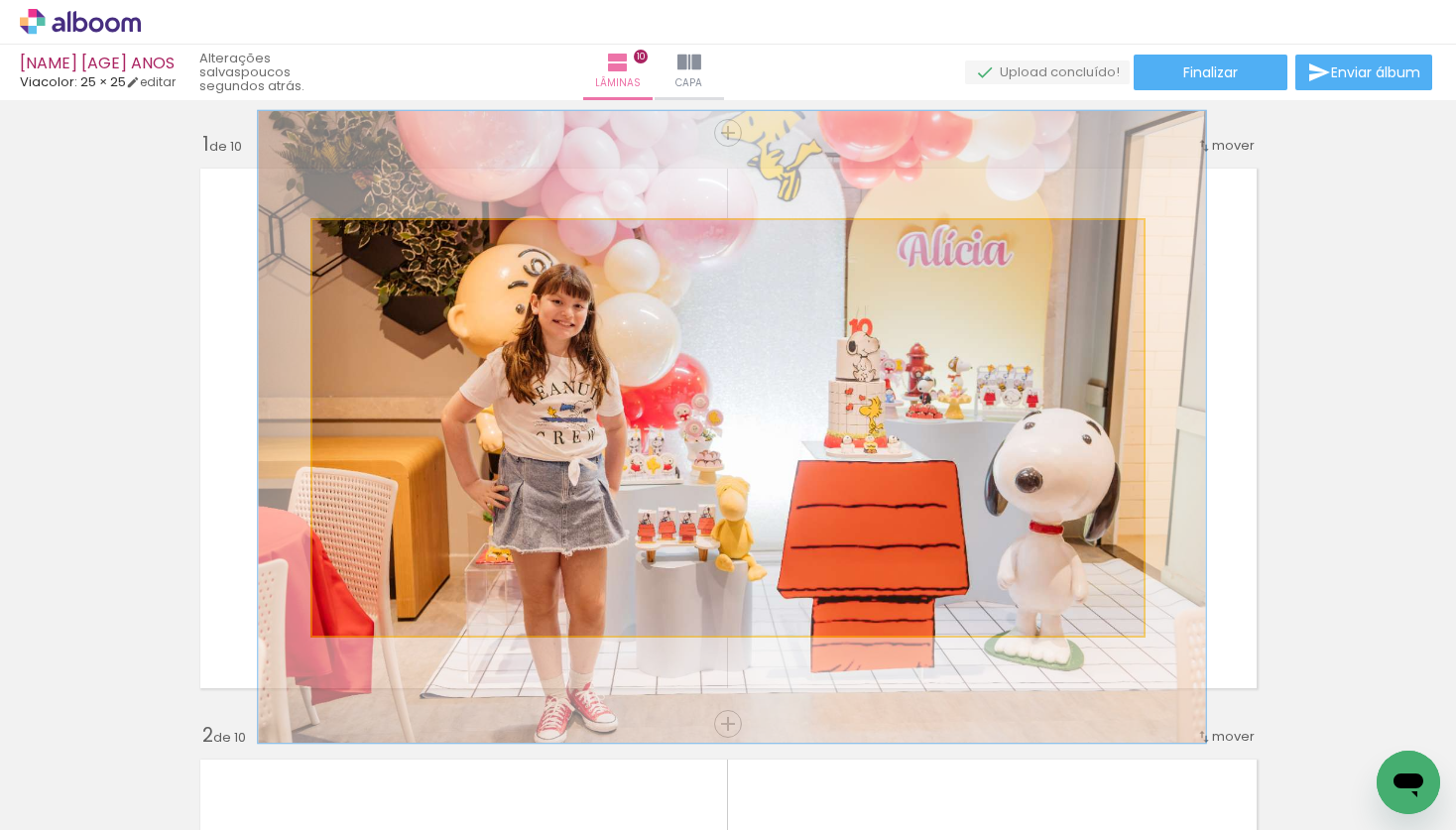type on "112" 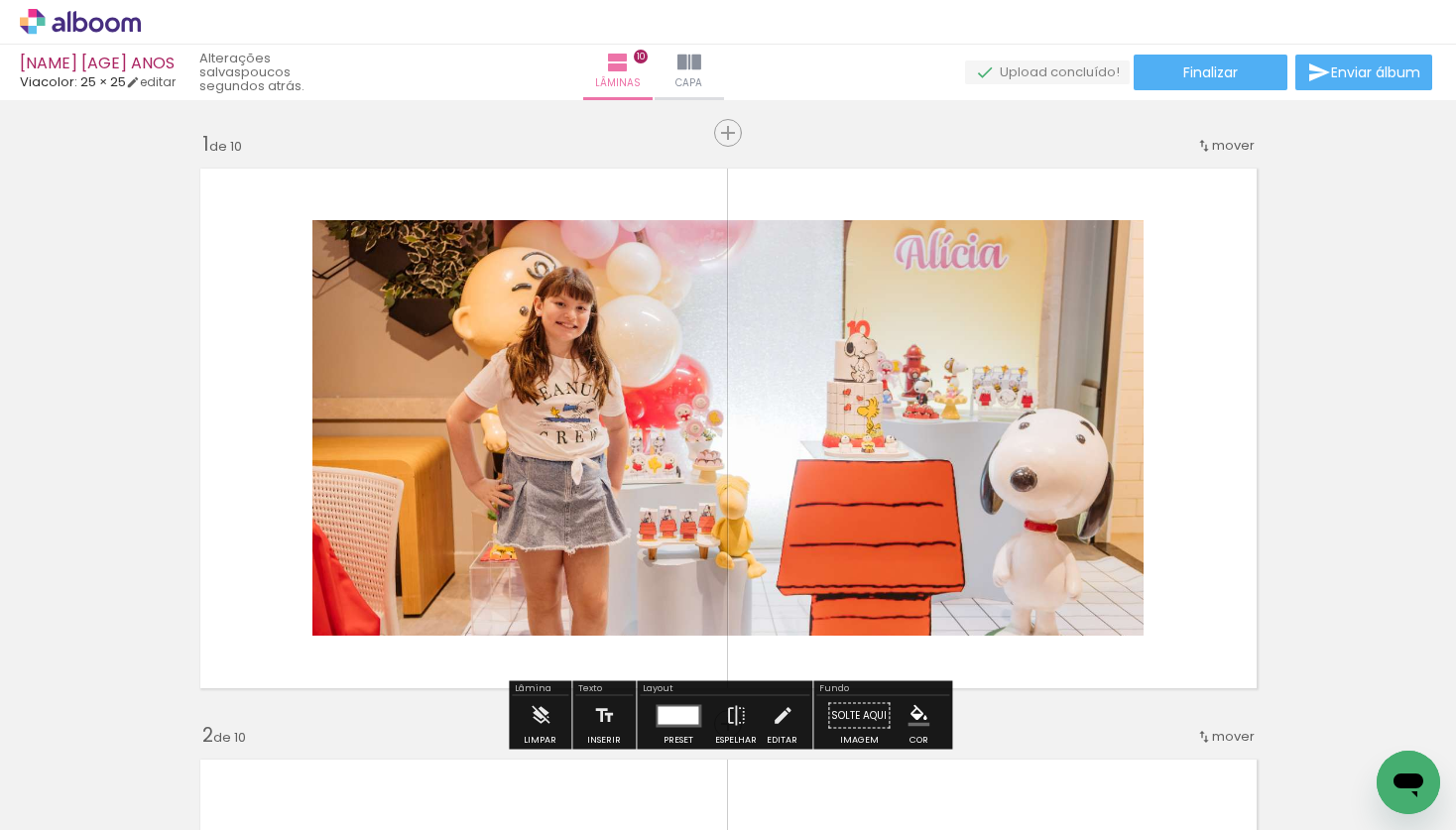 click at bounding box center [728, 428] 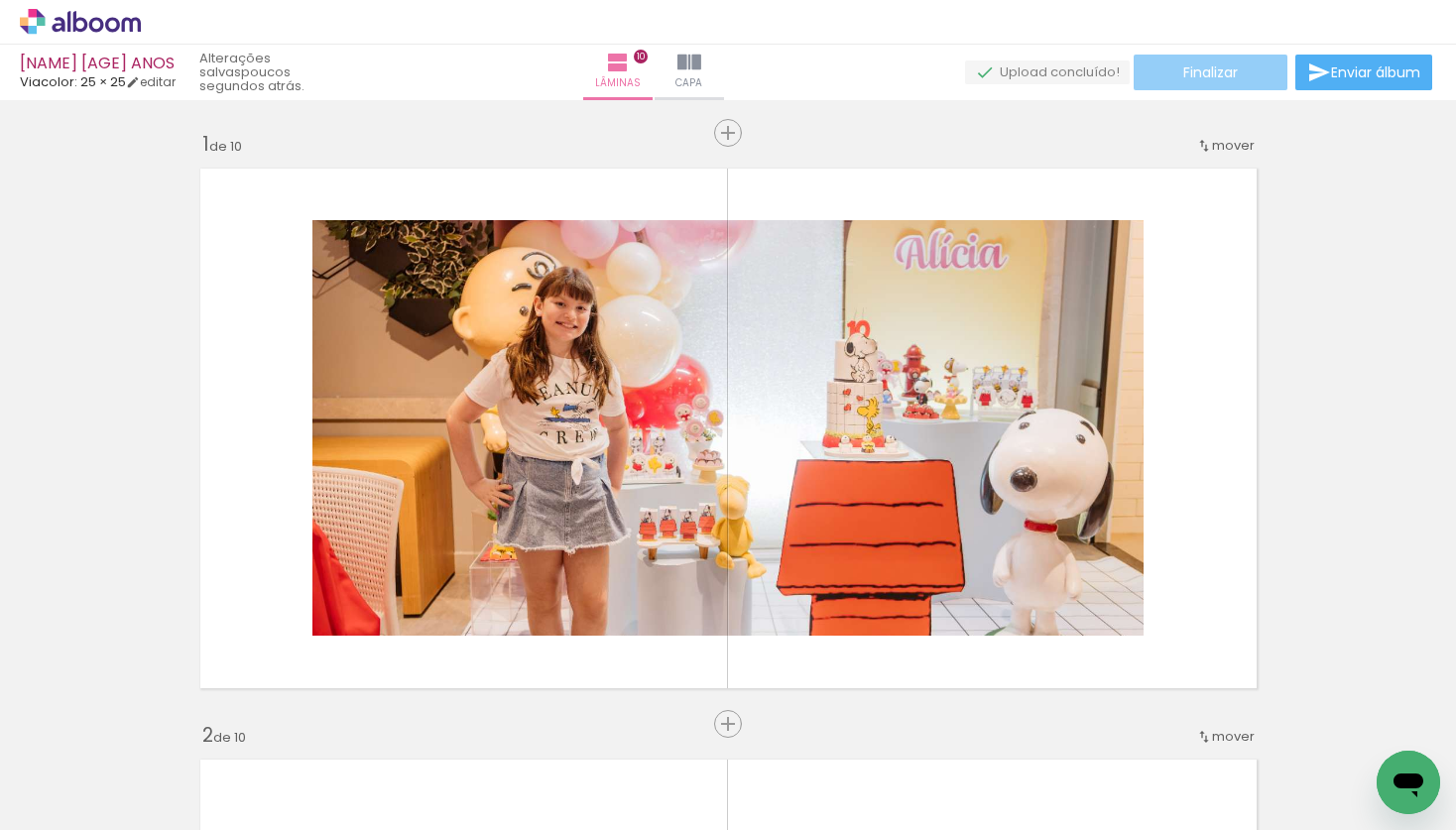 click on "Finalizar" 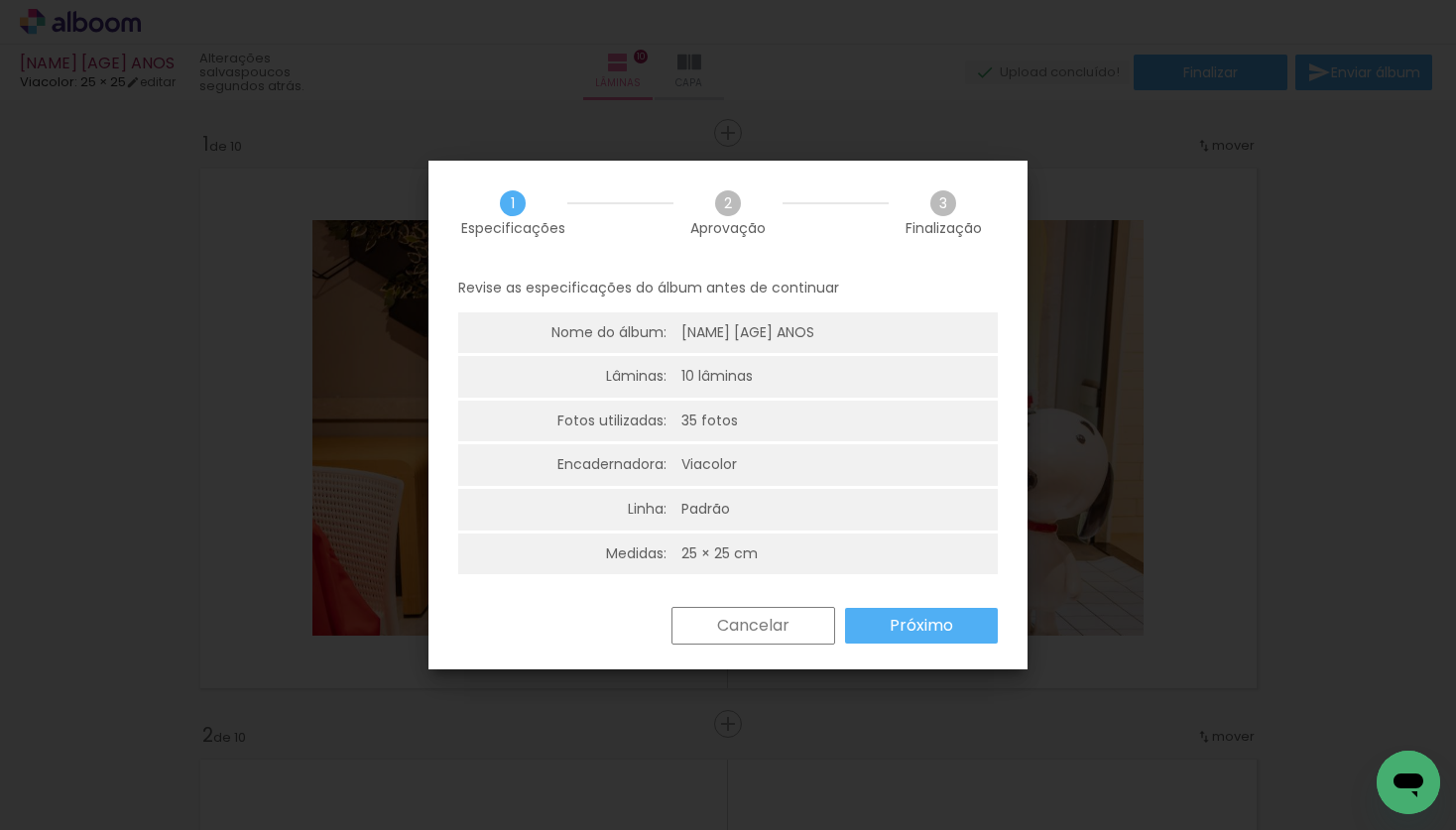 click on "Próximo" at bounding box center (0, 0) 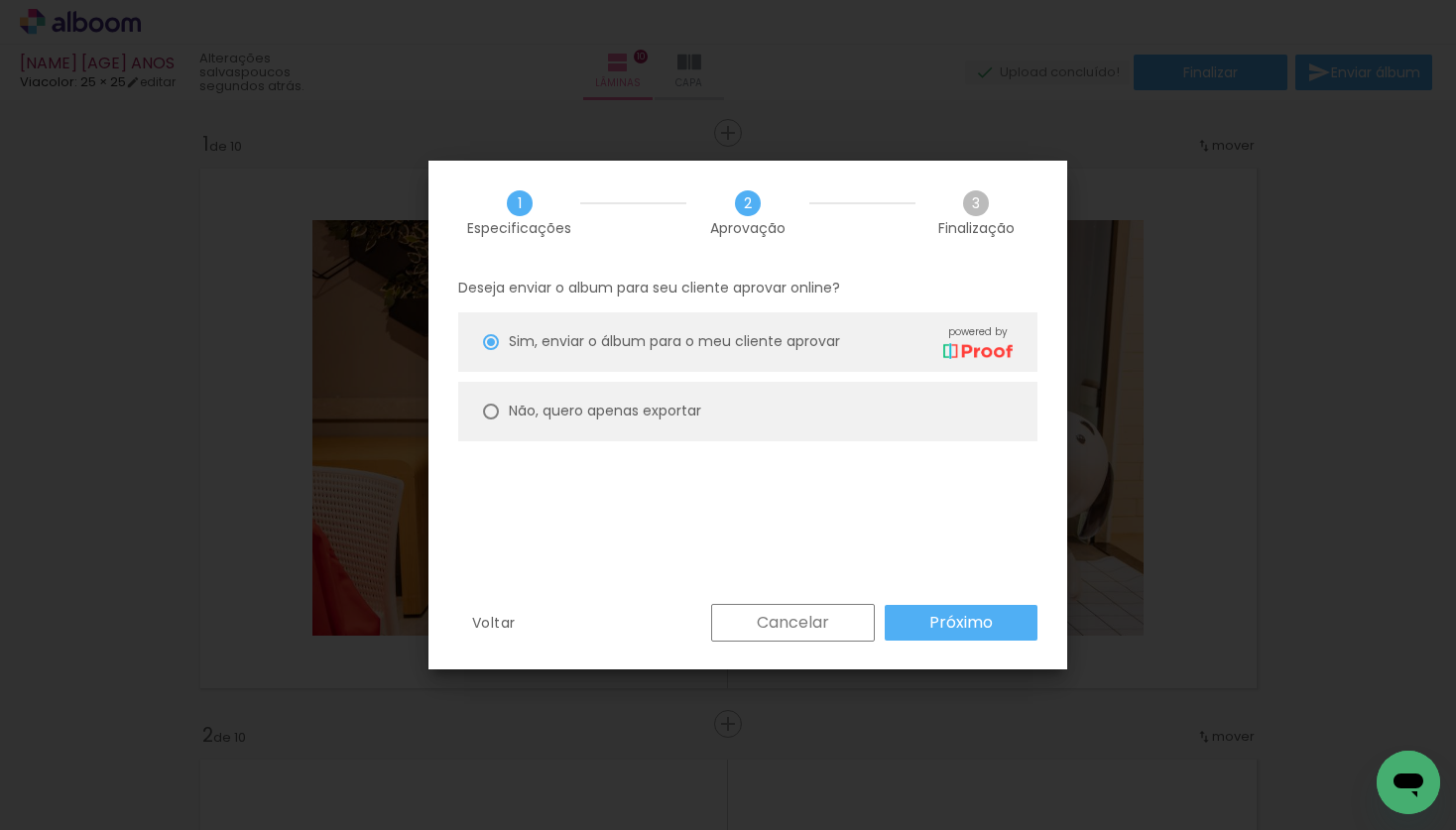 click on "Não, quero apenas exportar" at bounding box center (0, 0) 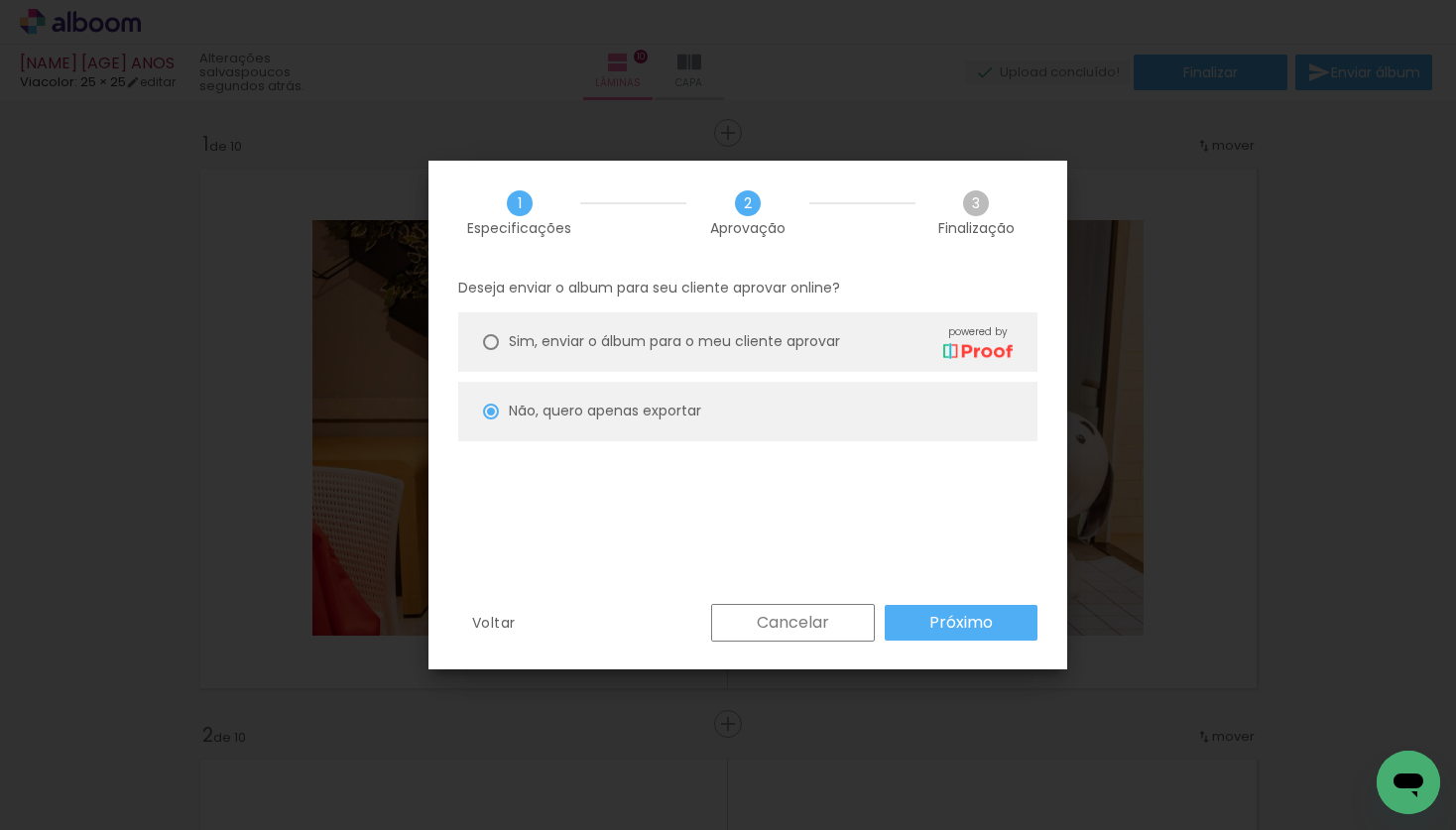 click on "Próximo" at bounding box center (0, 0) 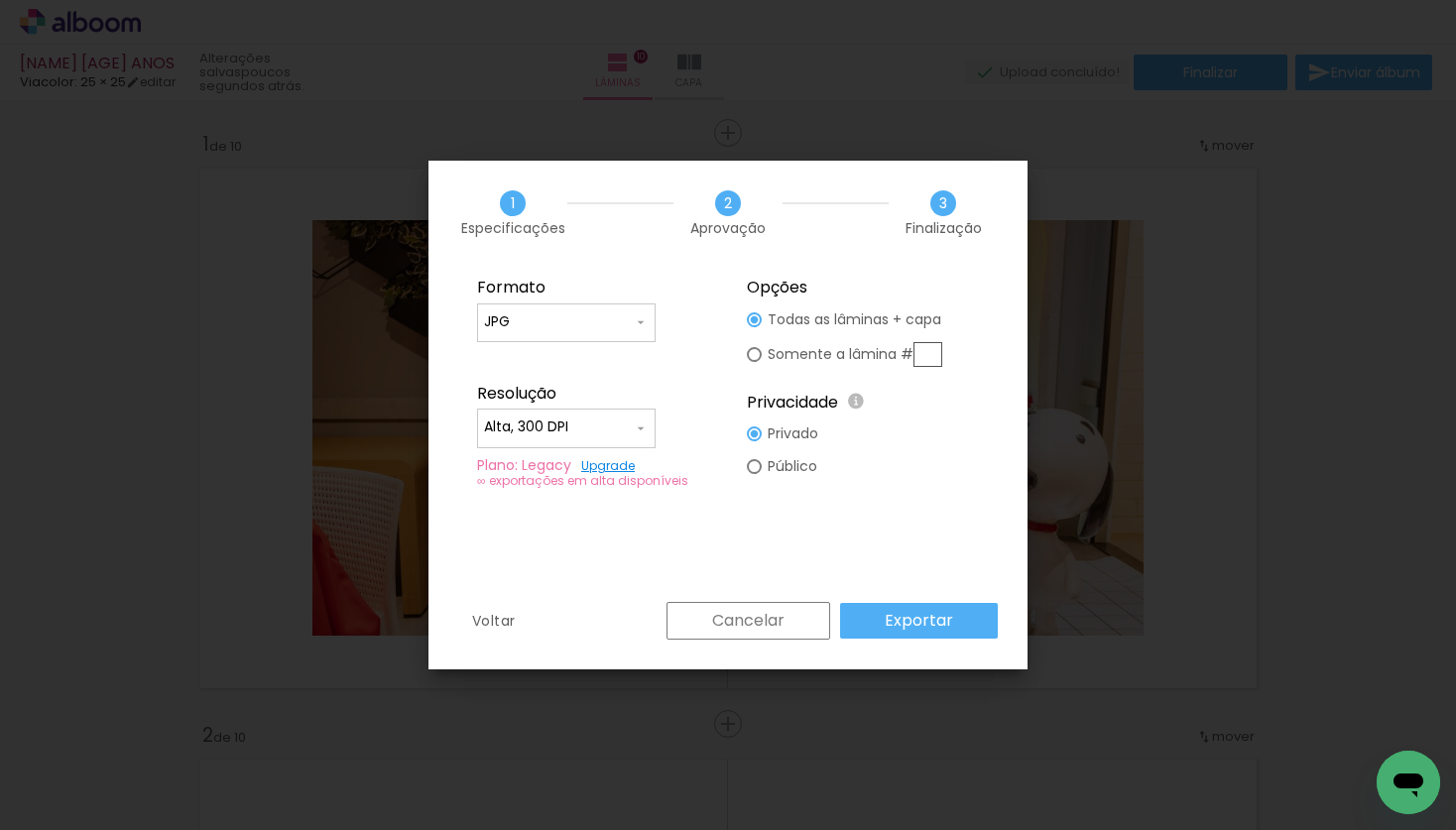click on "Exportar" at bounding box center (0, 0) 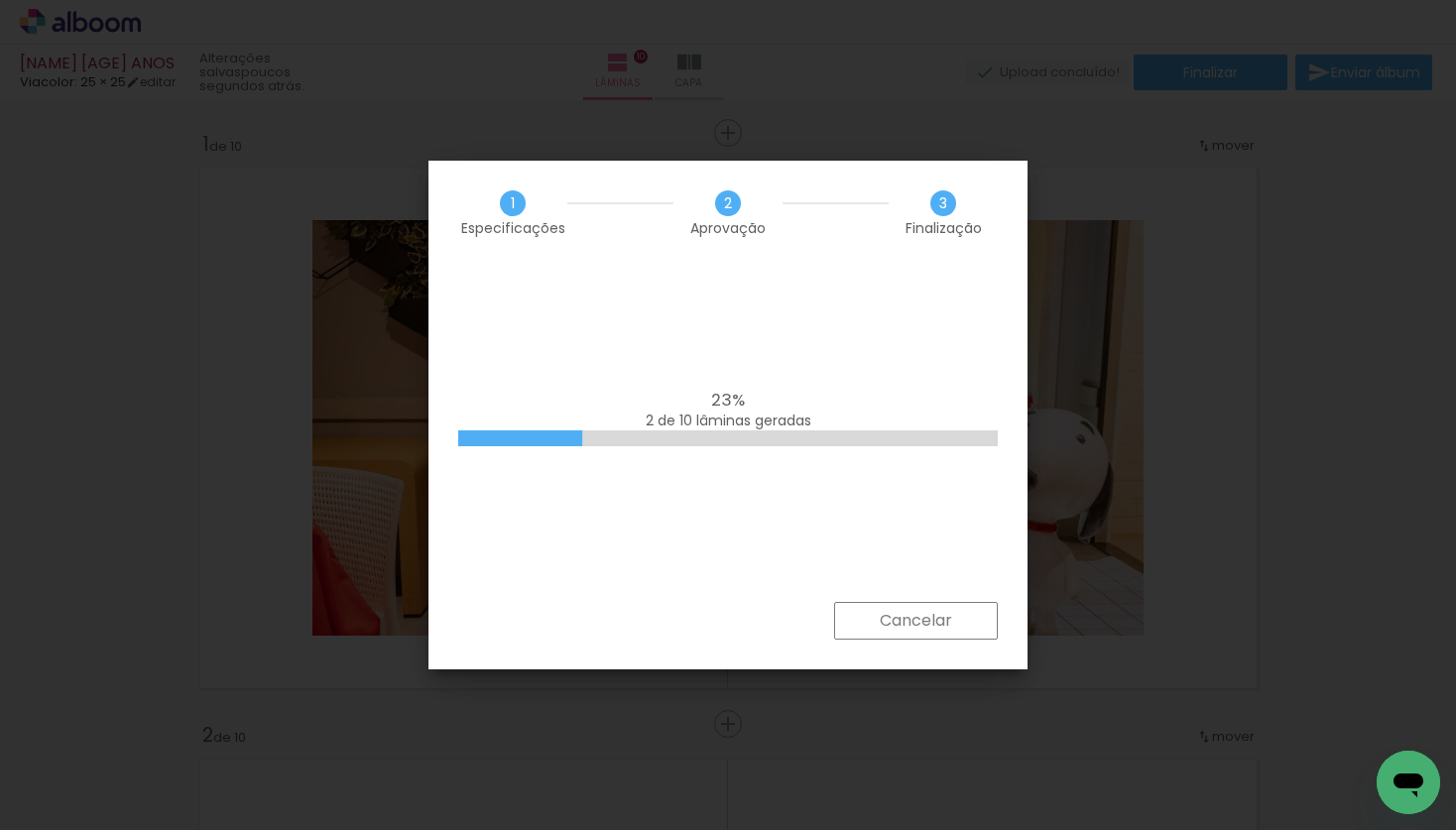 scroll, scrollTop: 0, scrollLeft: 0, axis: both 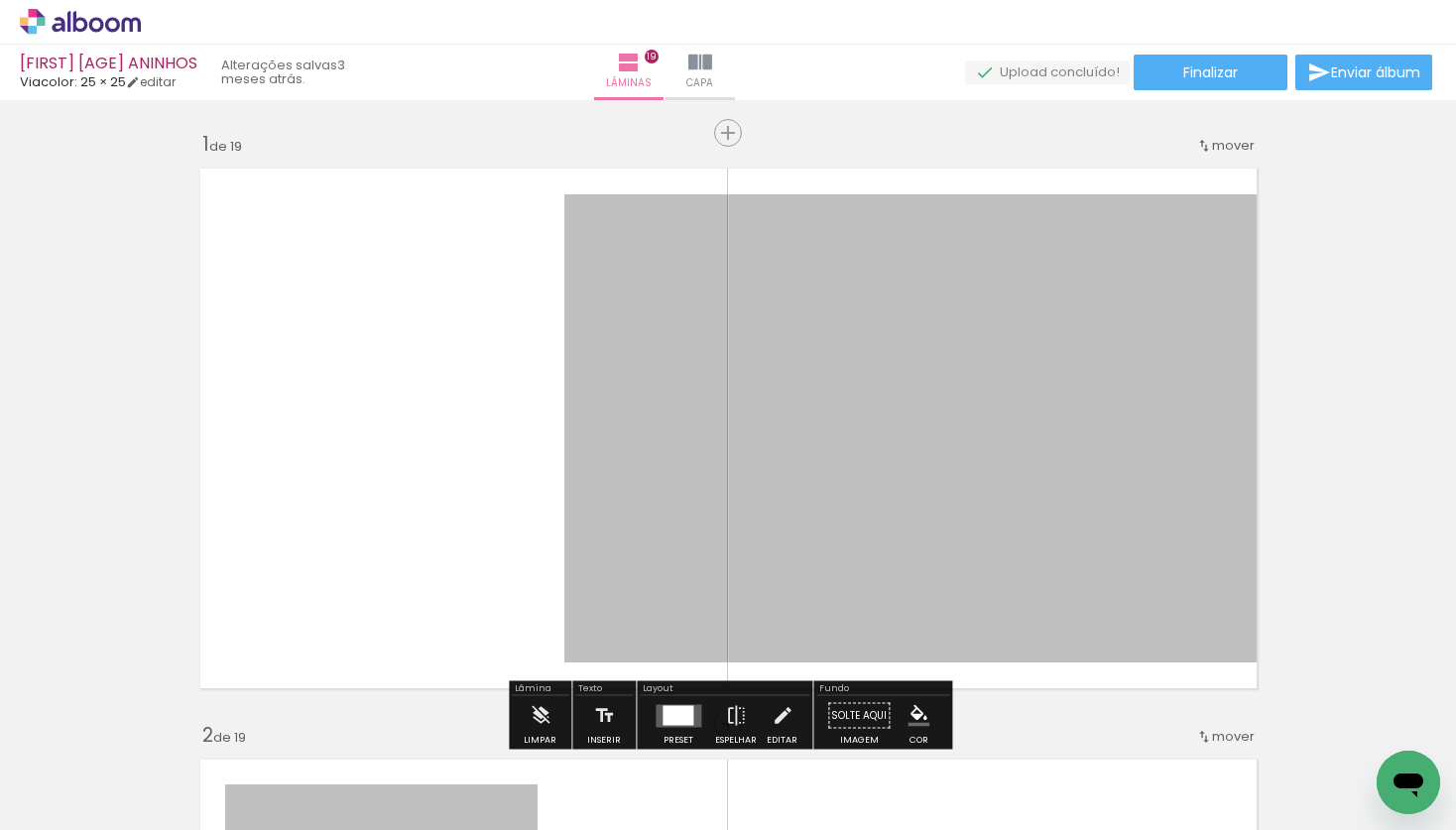 click at bounding box center (198, 763) 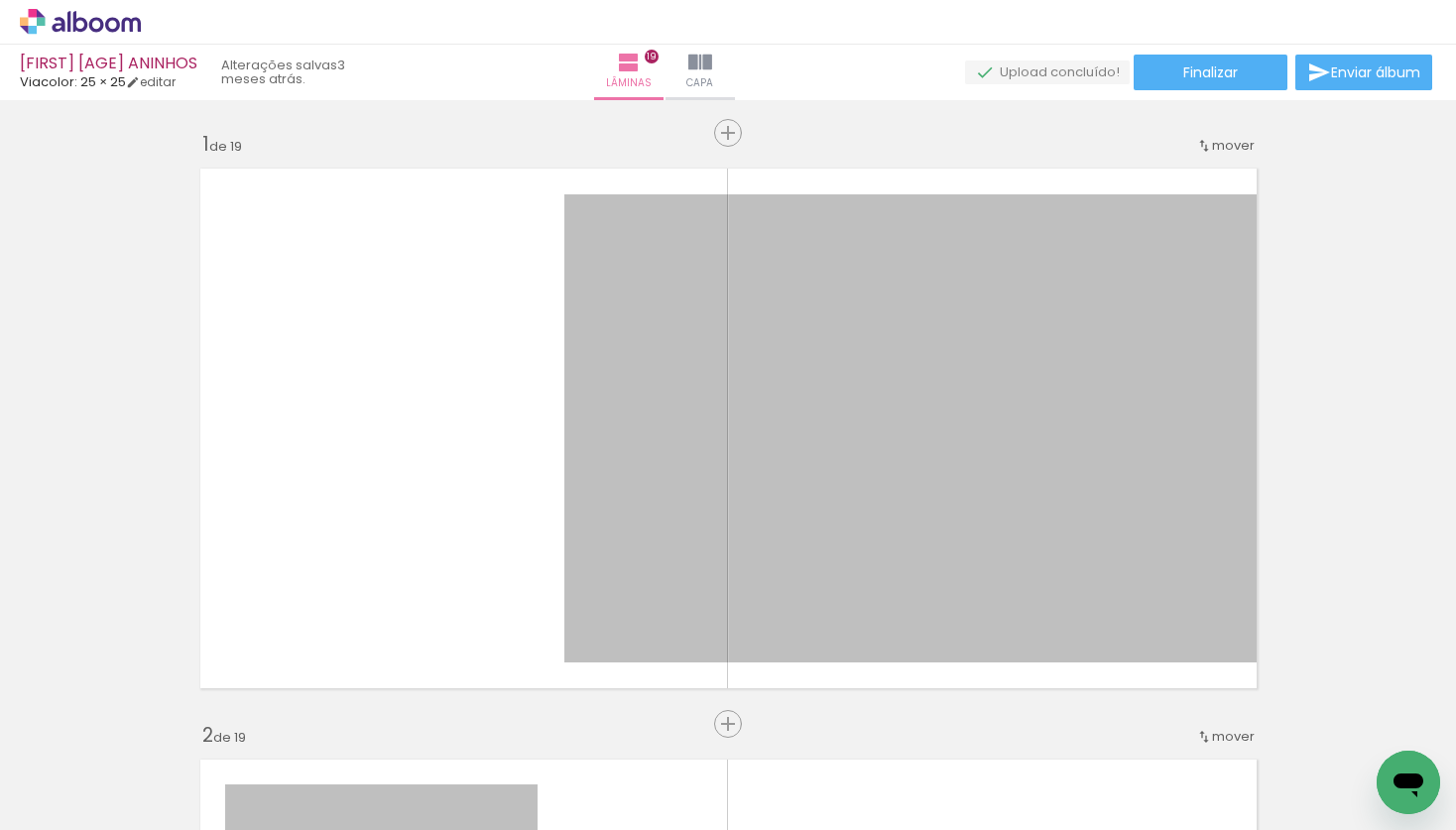 click on "Adicionar
Fotos" at bounding box center [70, 803] 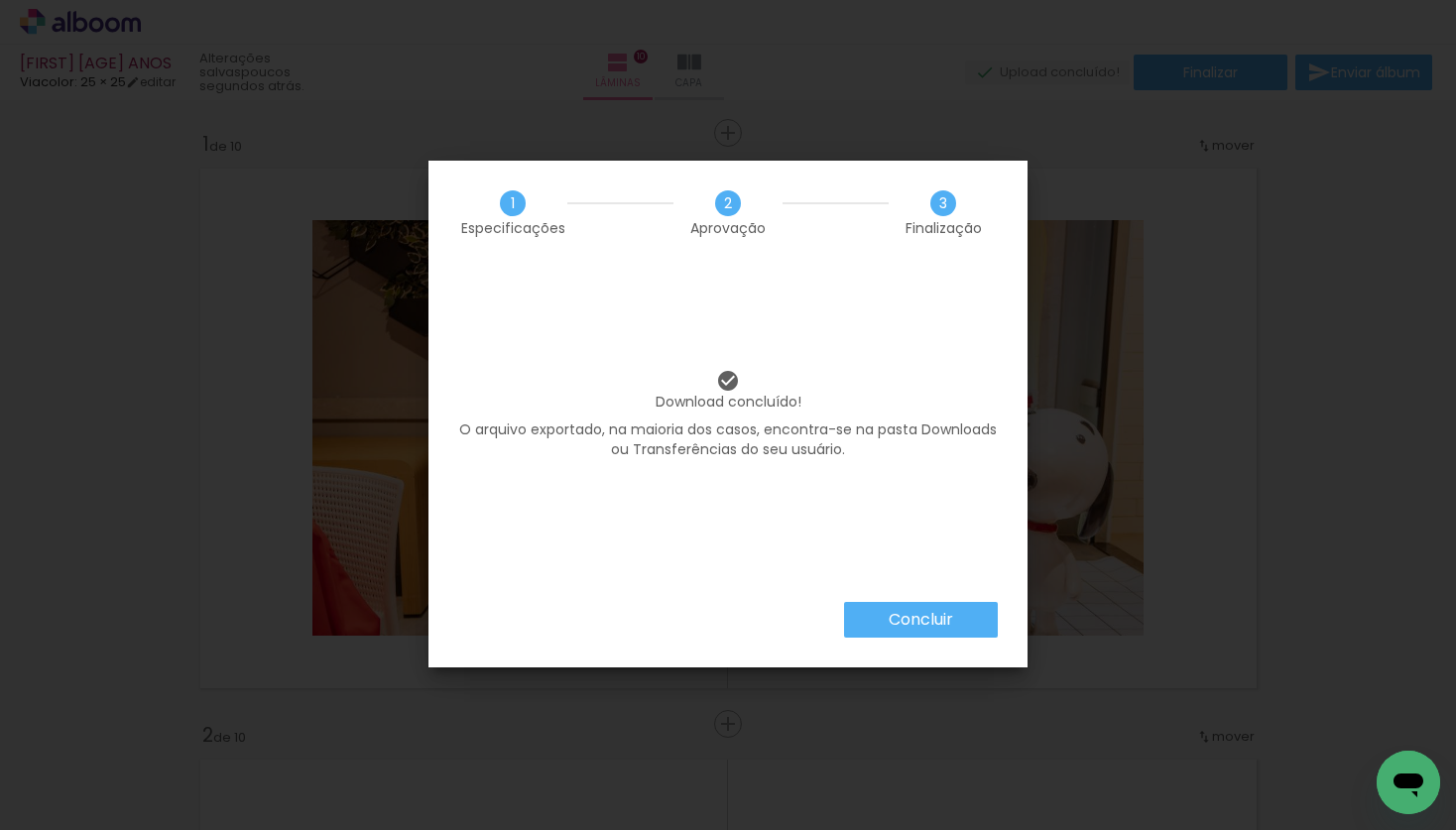 scroll, scrollTop: 0, scrollLeft: 0, axis: both 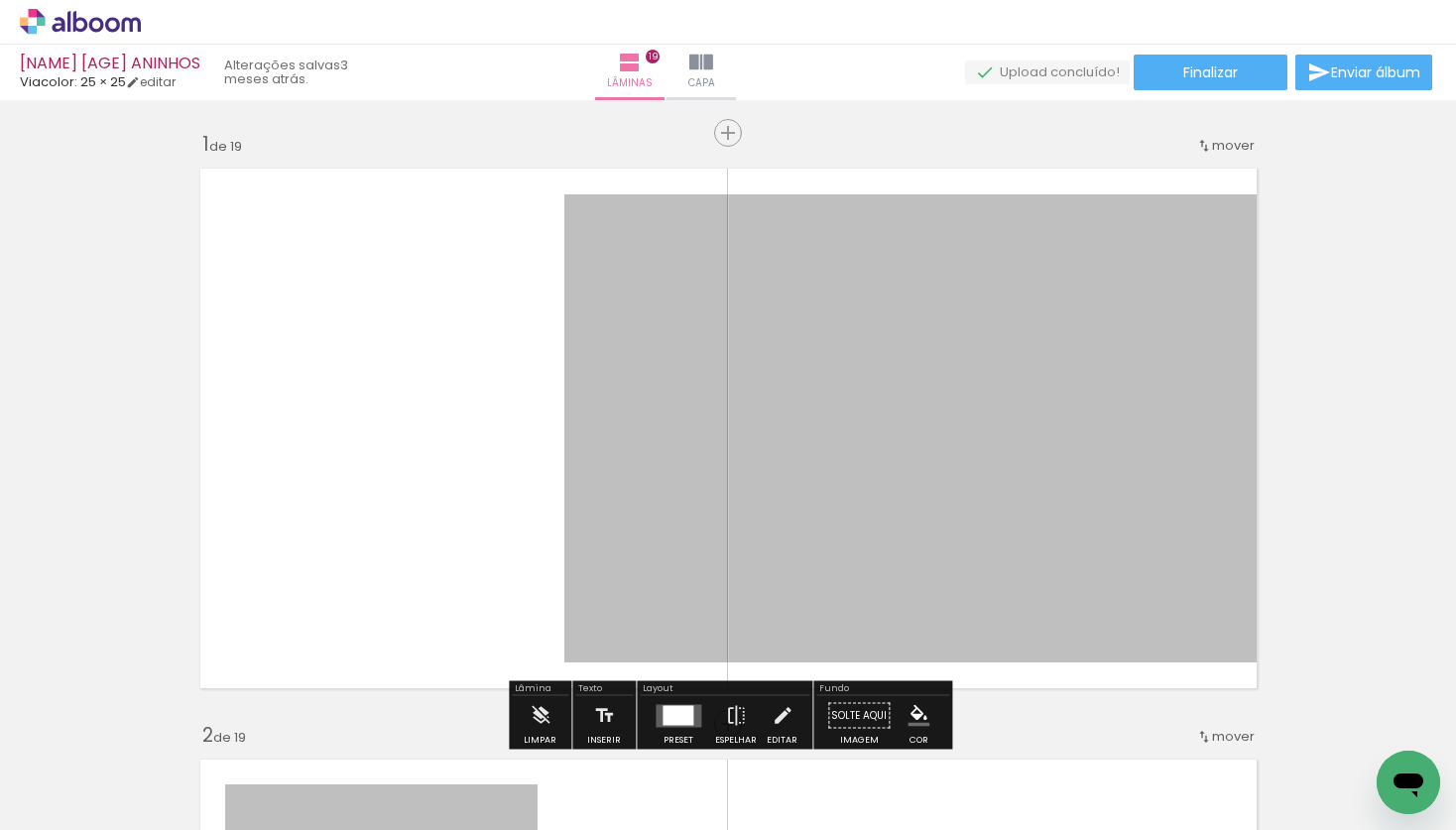 click 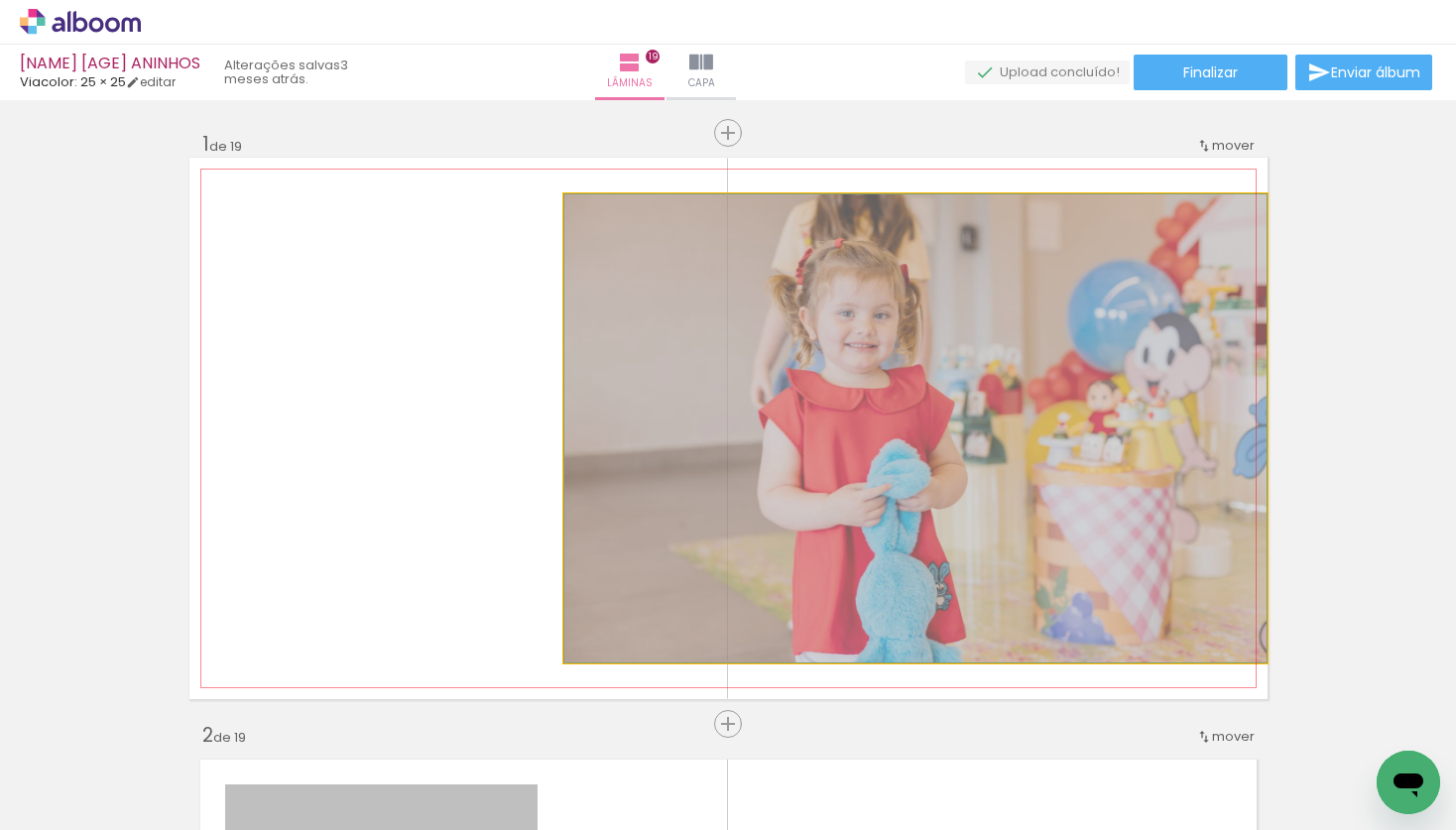 click 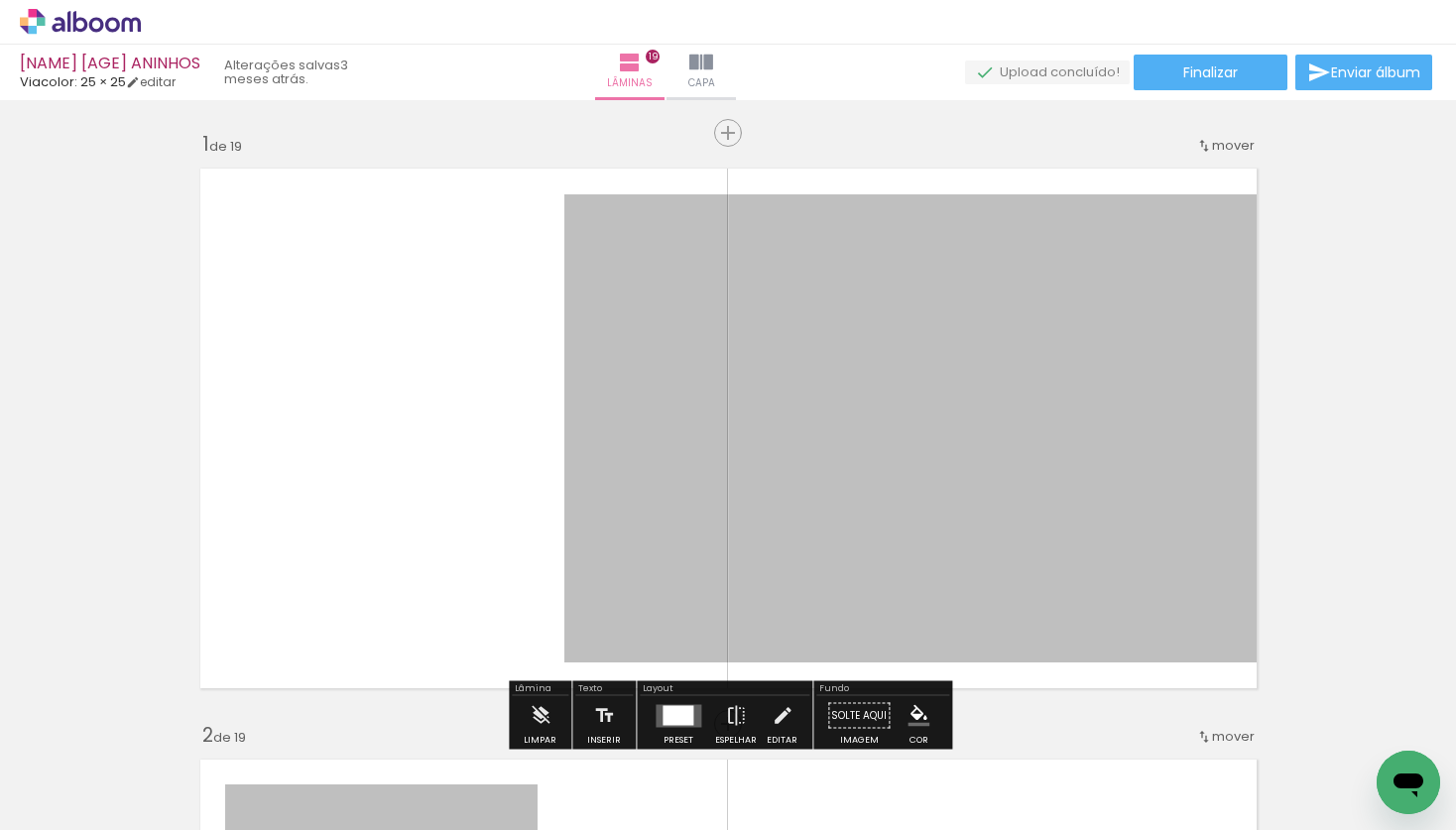 click at bounding box center (198, 763) 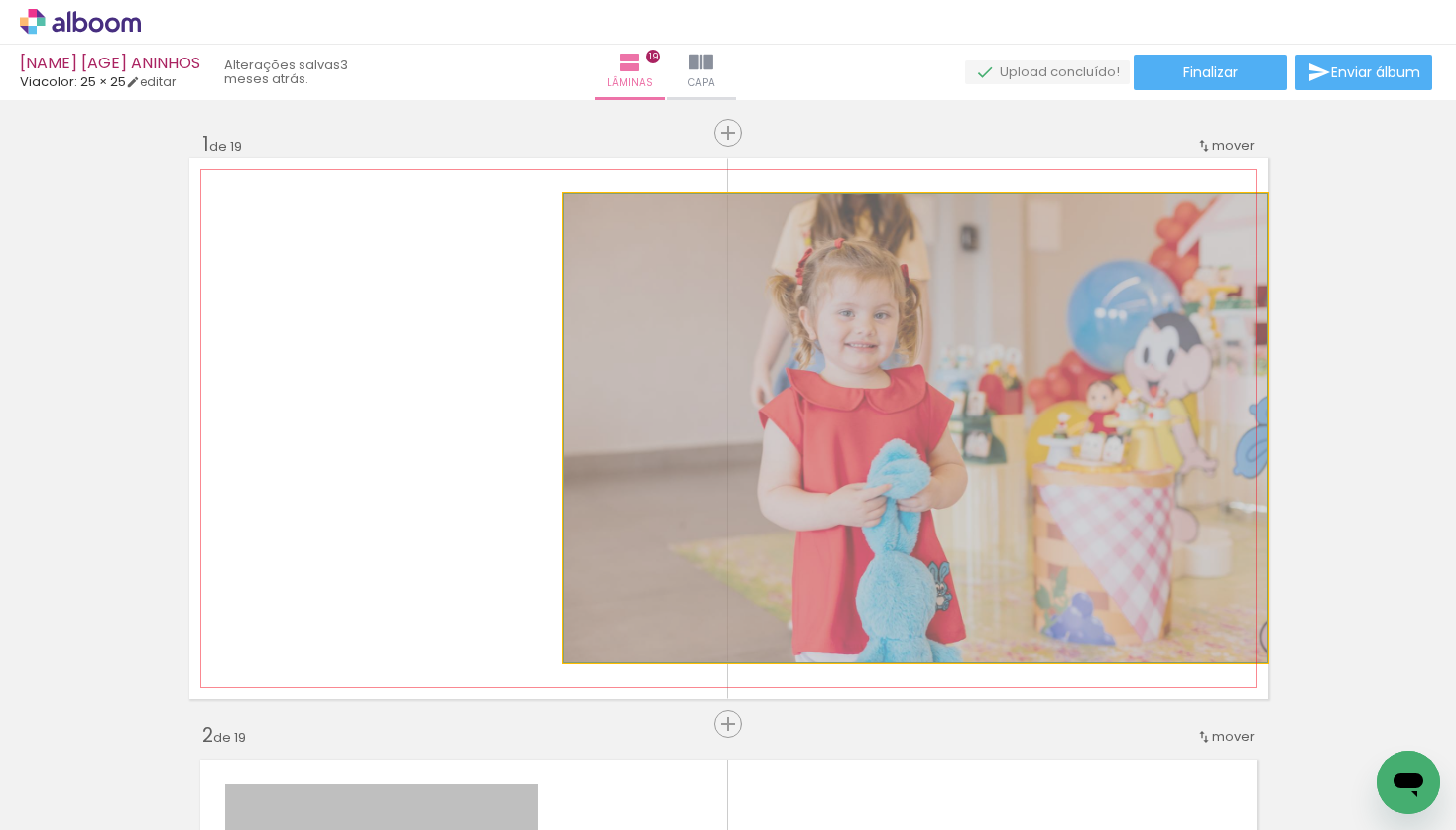 click 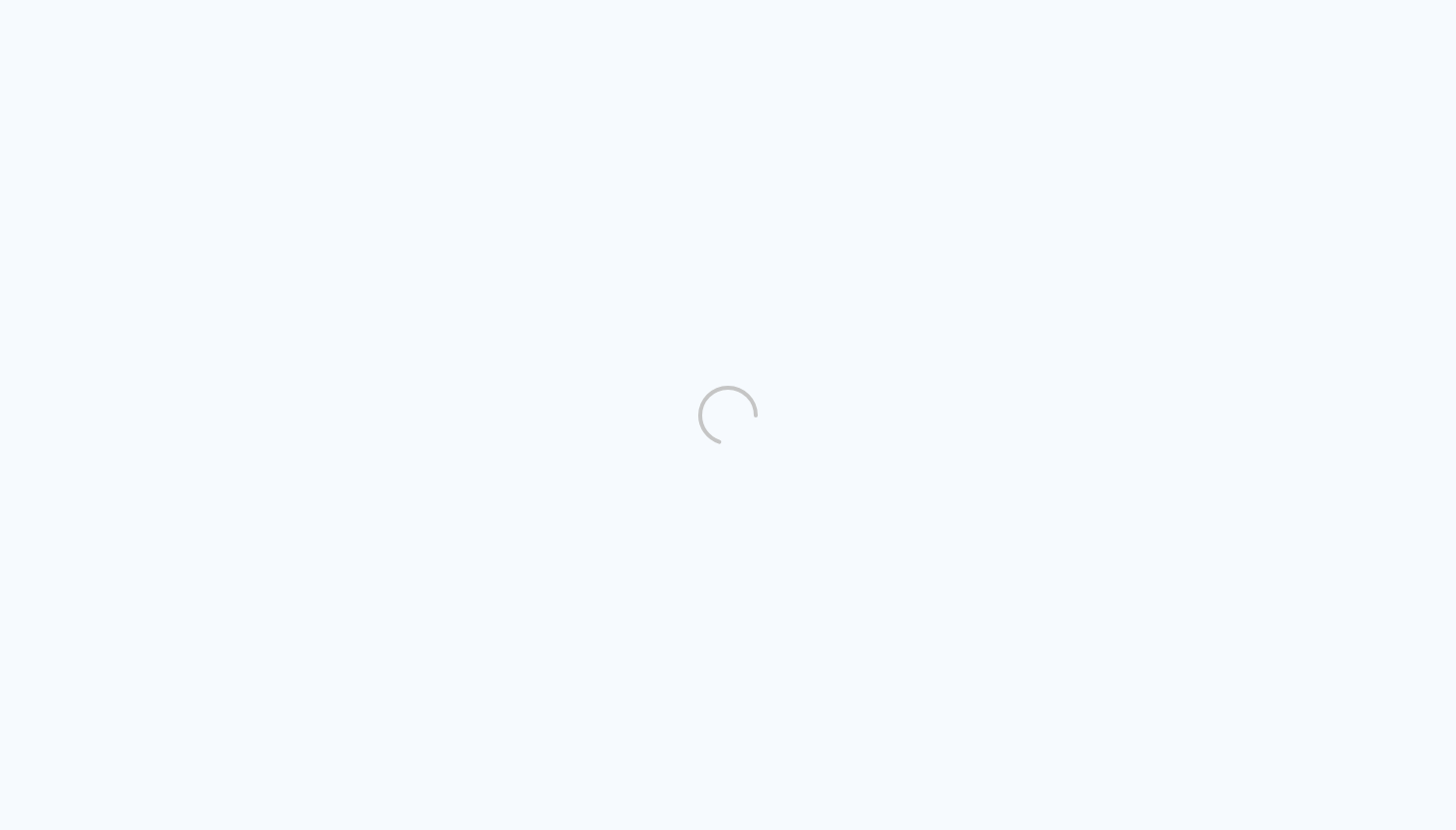 scroll, scrollTop: 0, scrollLeft: 0, axis: both 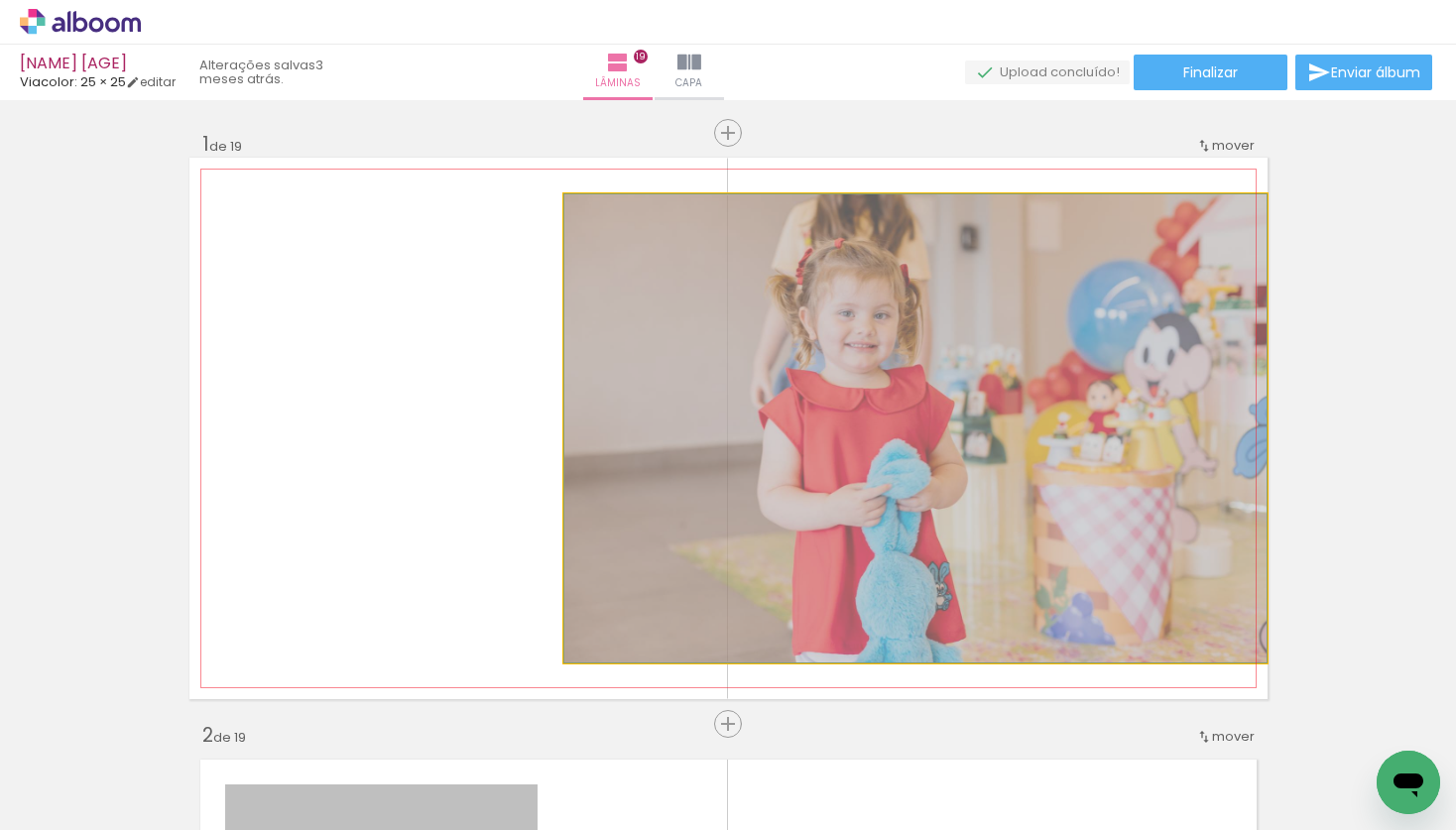 click 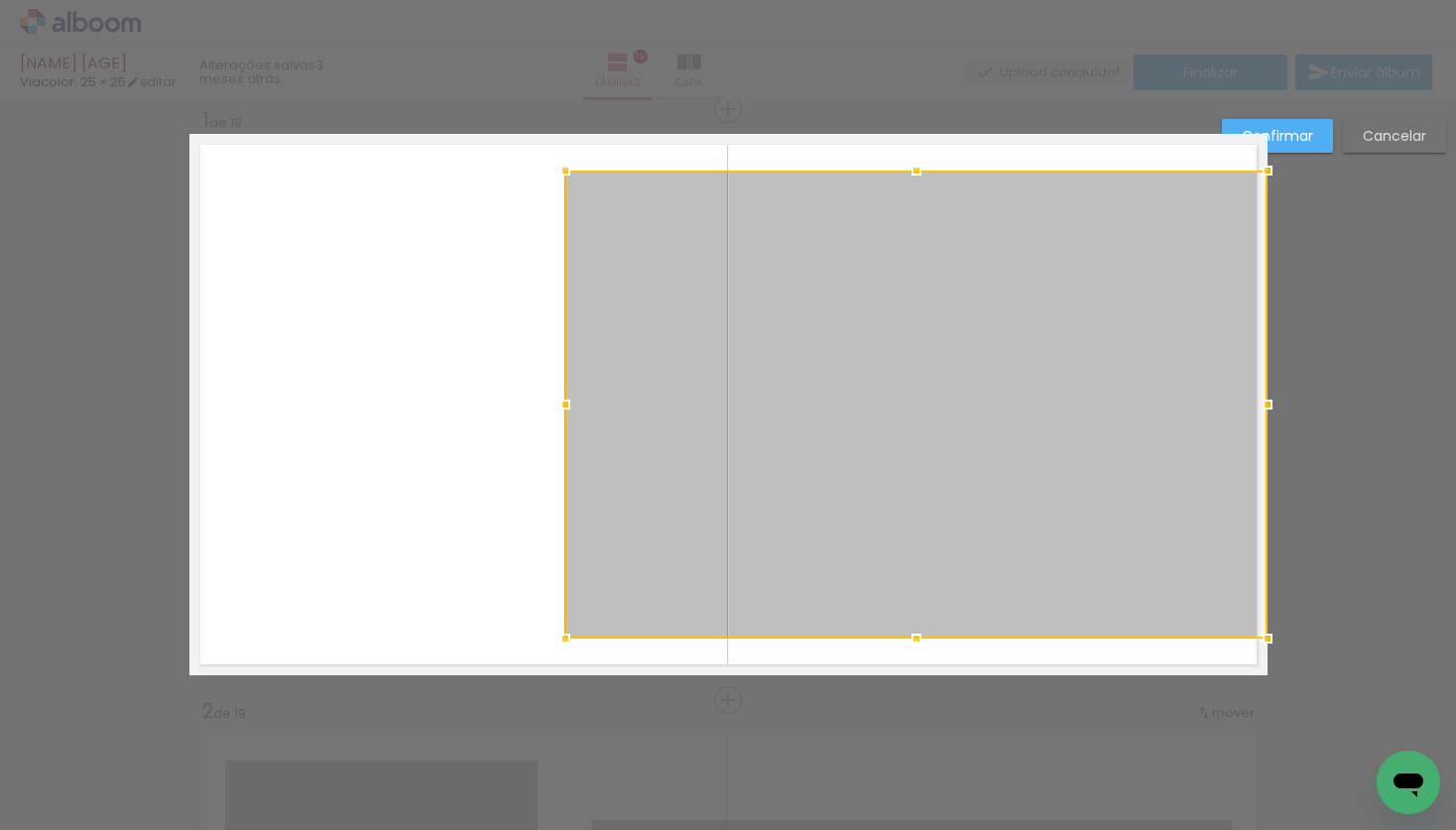scroll, scrollTop: 25, scrollLeft: 0, axis: vertical 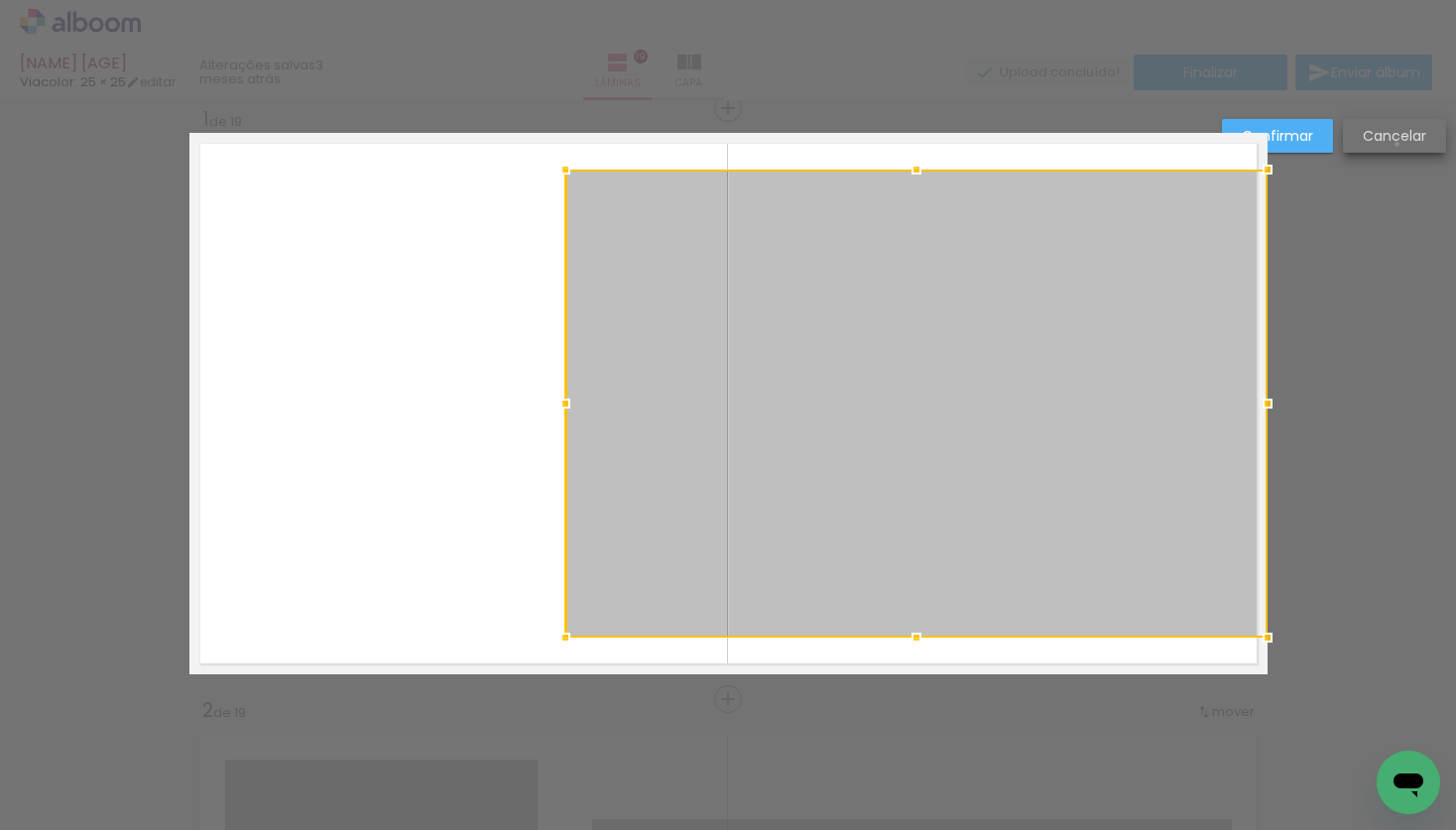 click on "Cancelar" at bounding box center (0, 0) 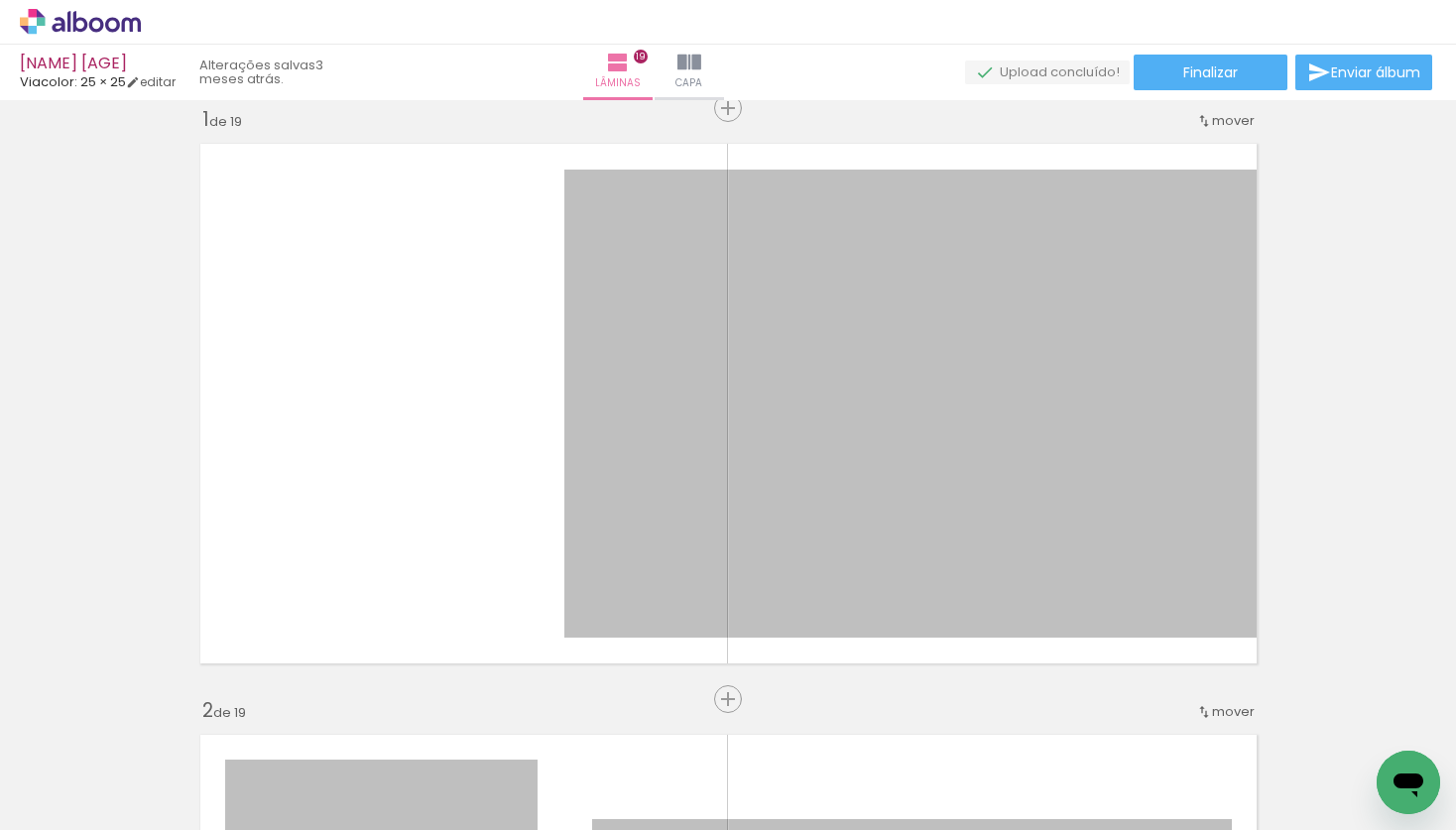 click on "Adicionar
Fotos" at bounding box center (70, 803) 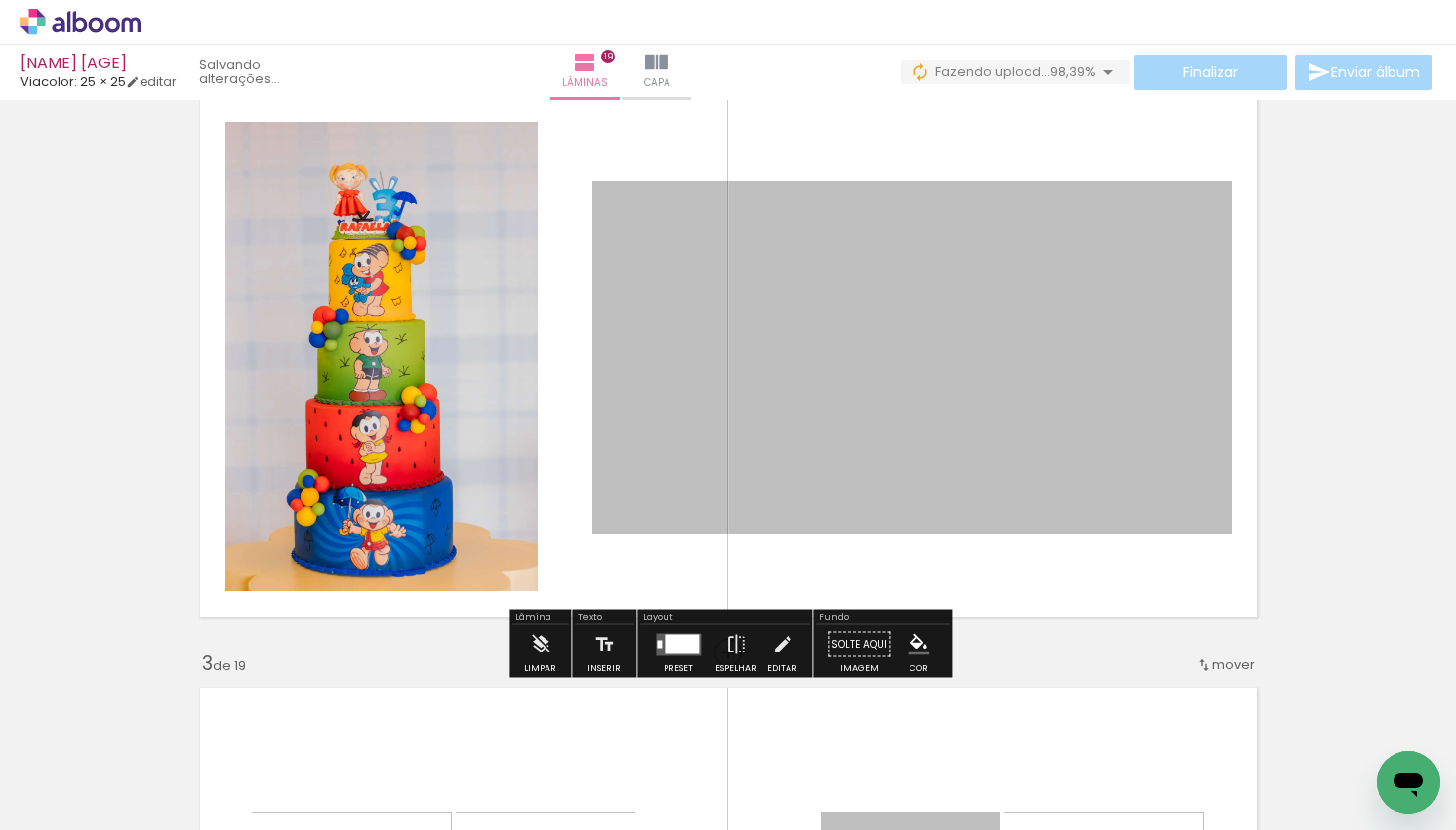 scroll, scrollTop: 666, scrollLeft: 0, axis: vertical 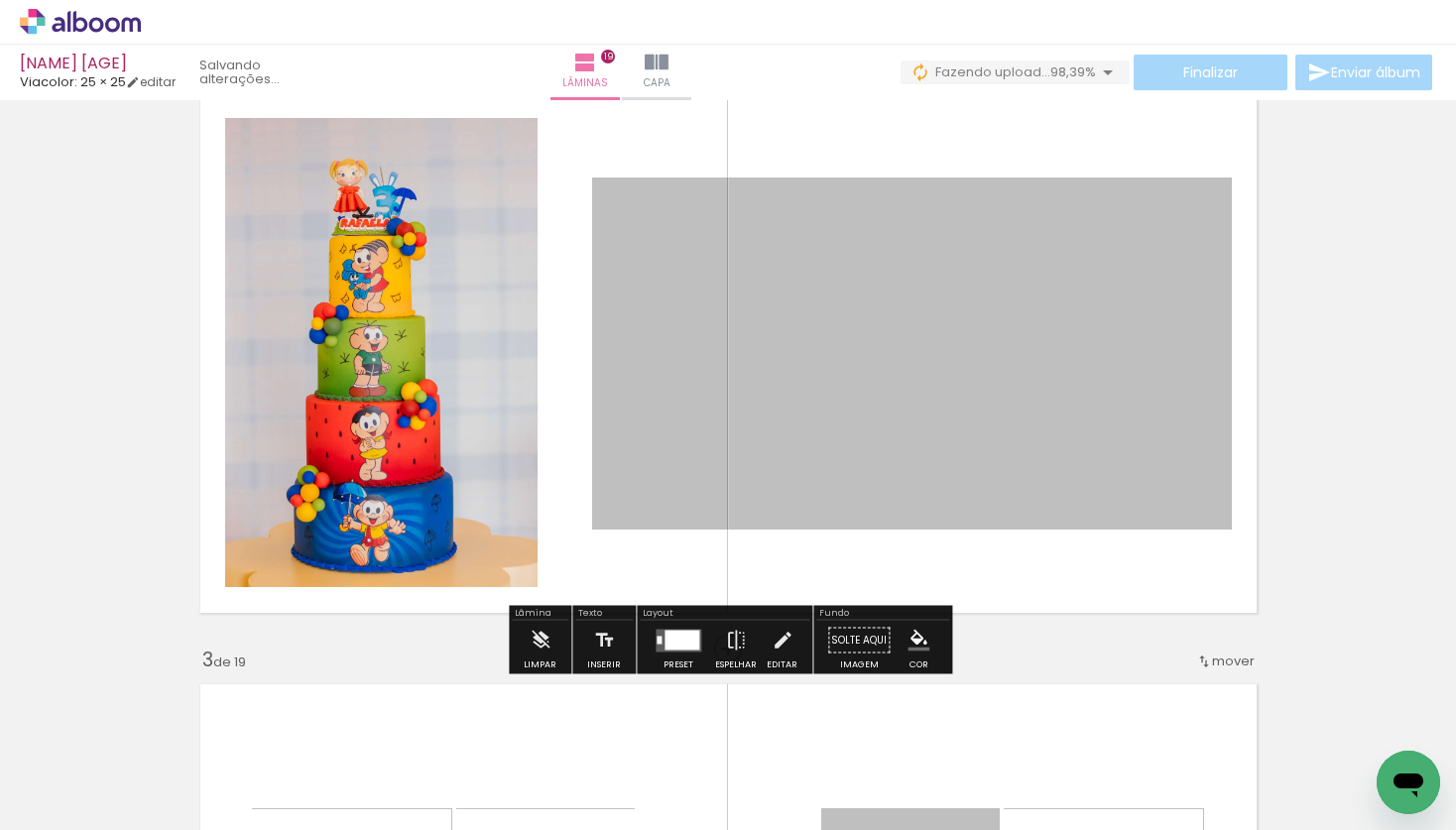 click 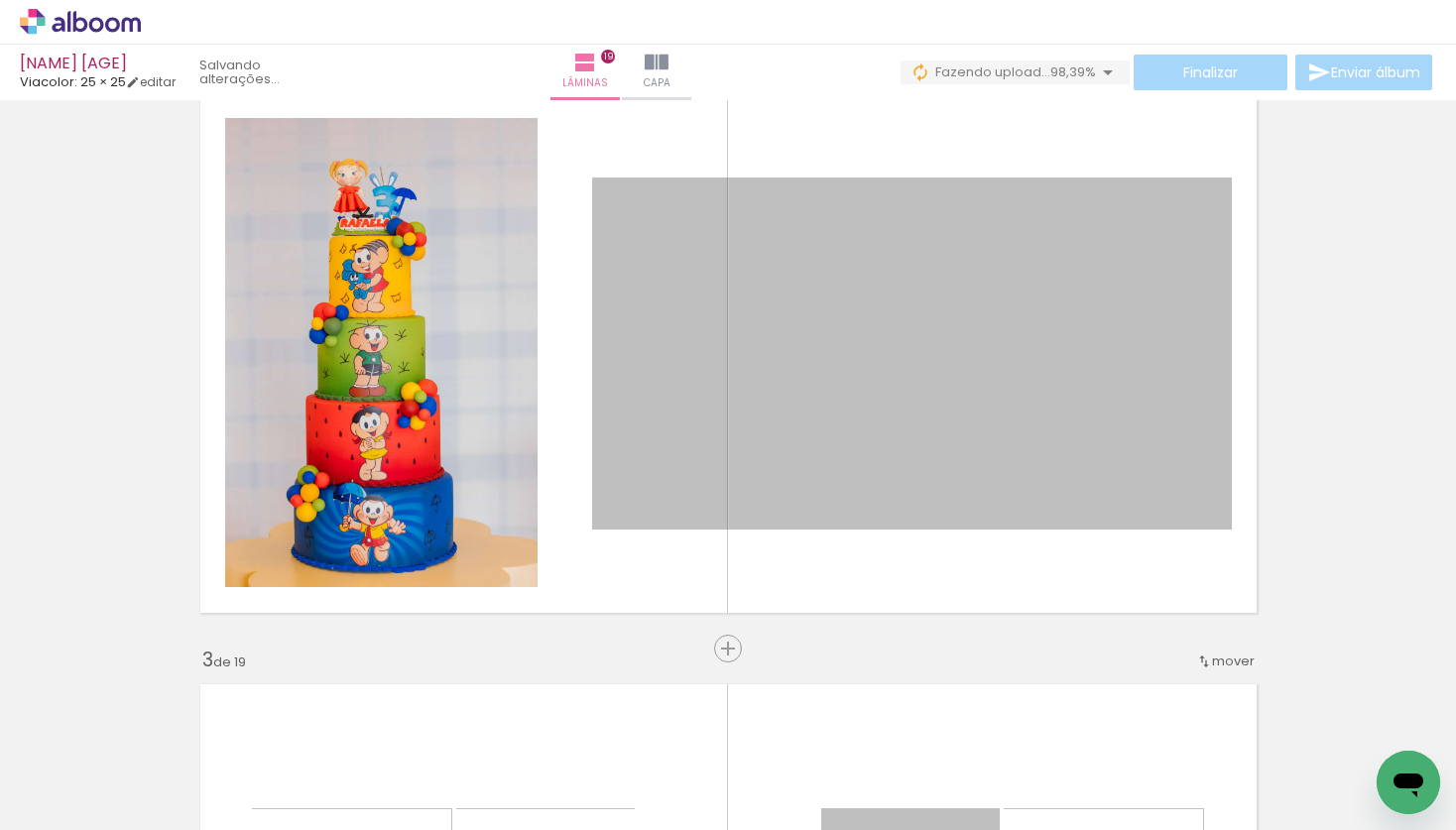click at bounding box center (198, 763) 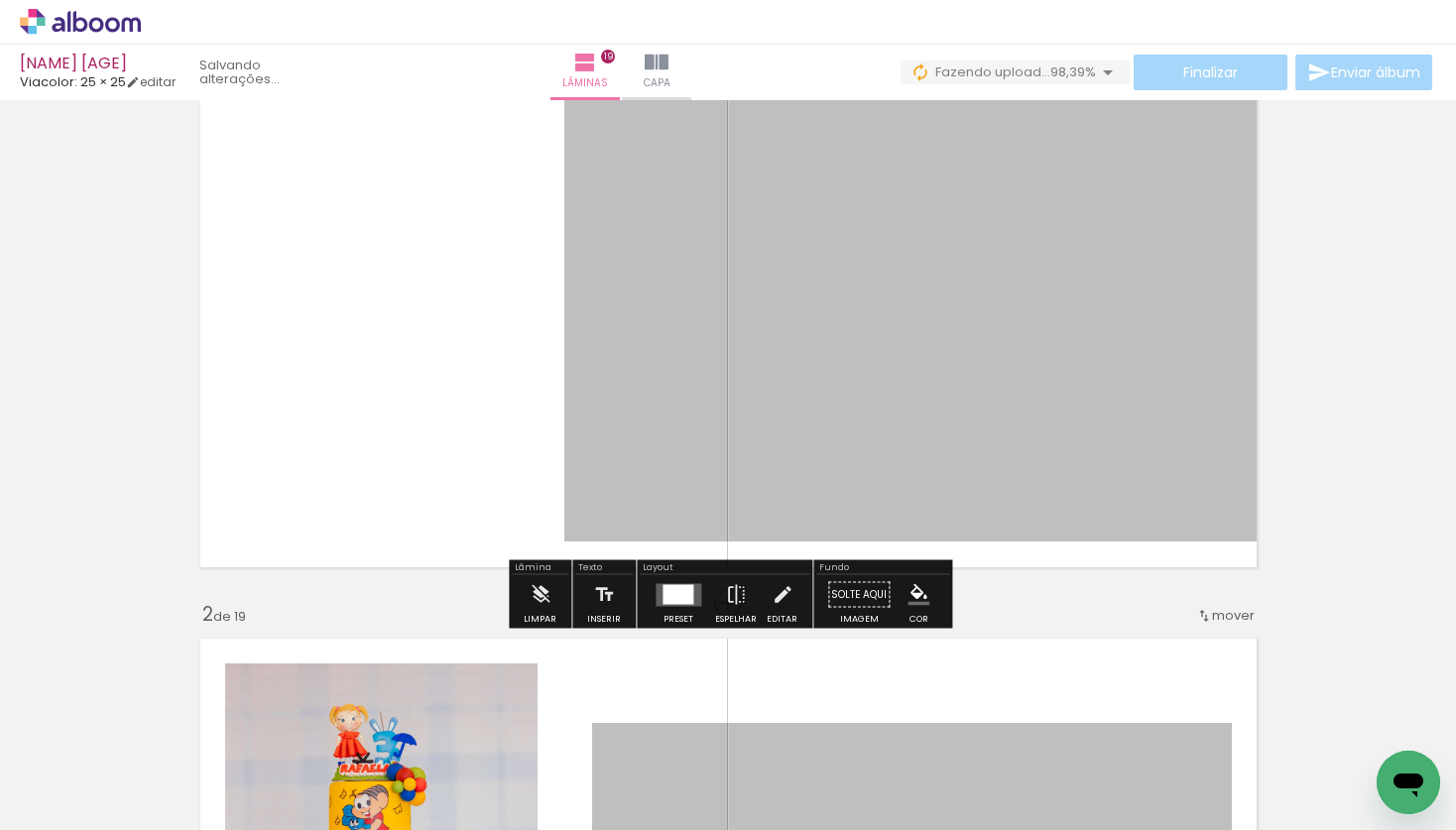 scroll, scrollTop: 0, scrollLeft: 0, axis: both 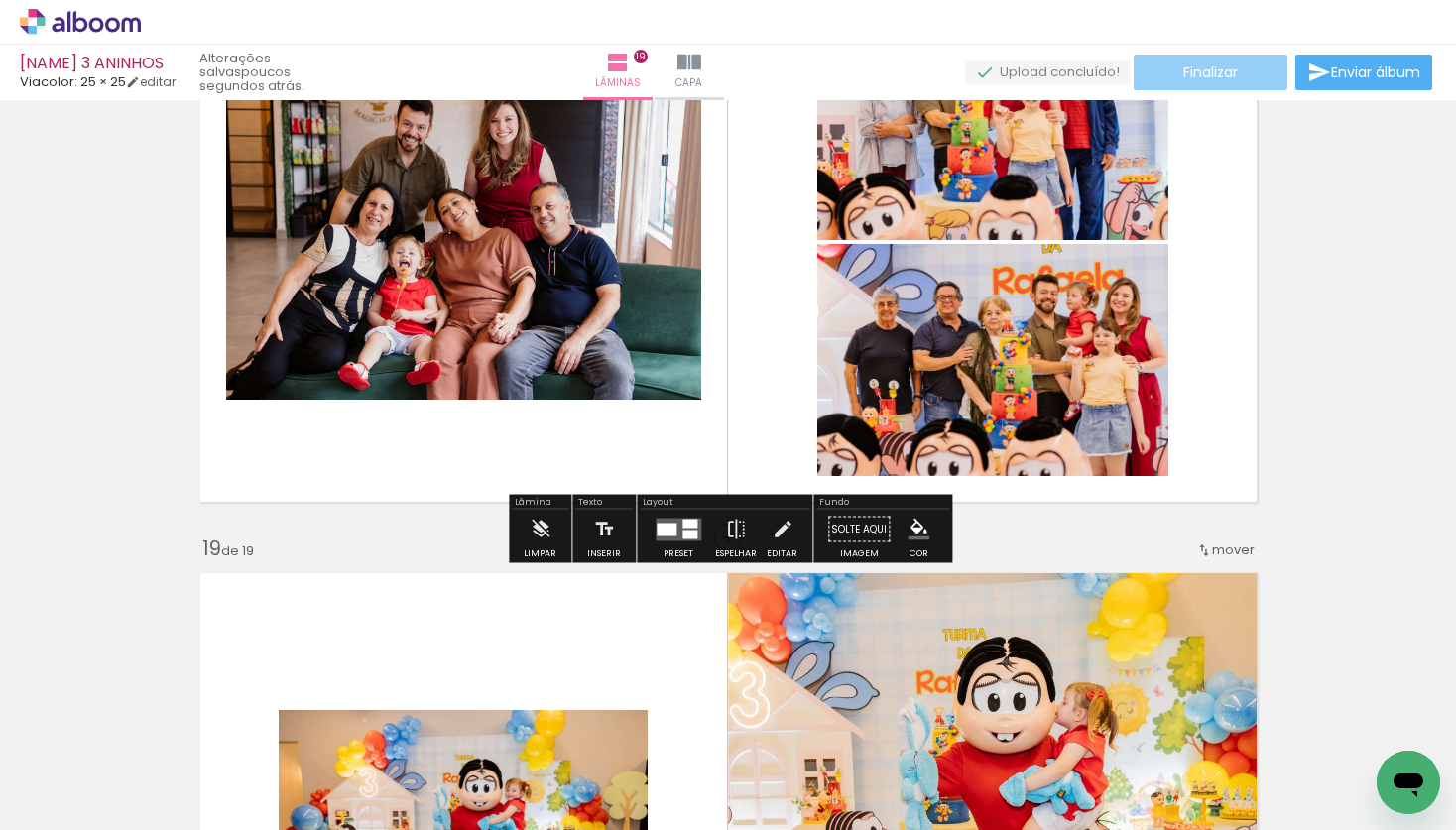 click on "Finalizar" 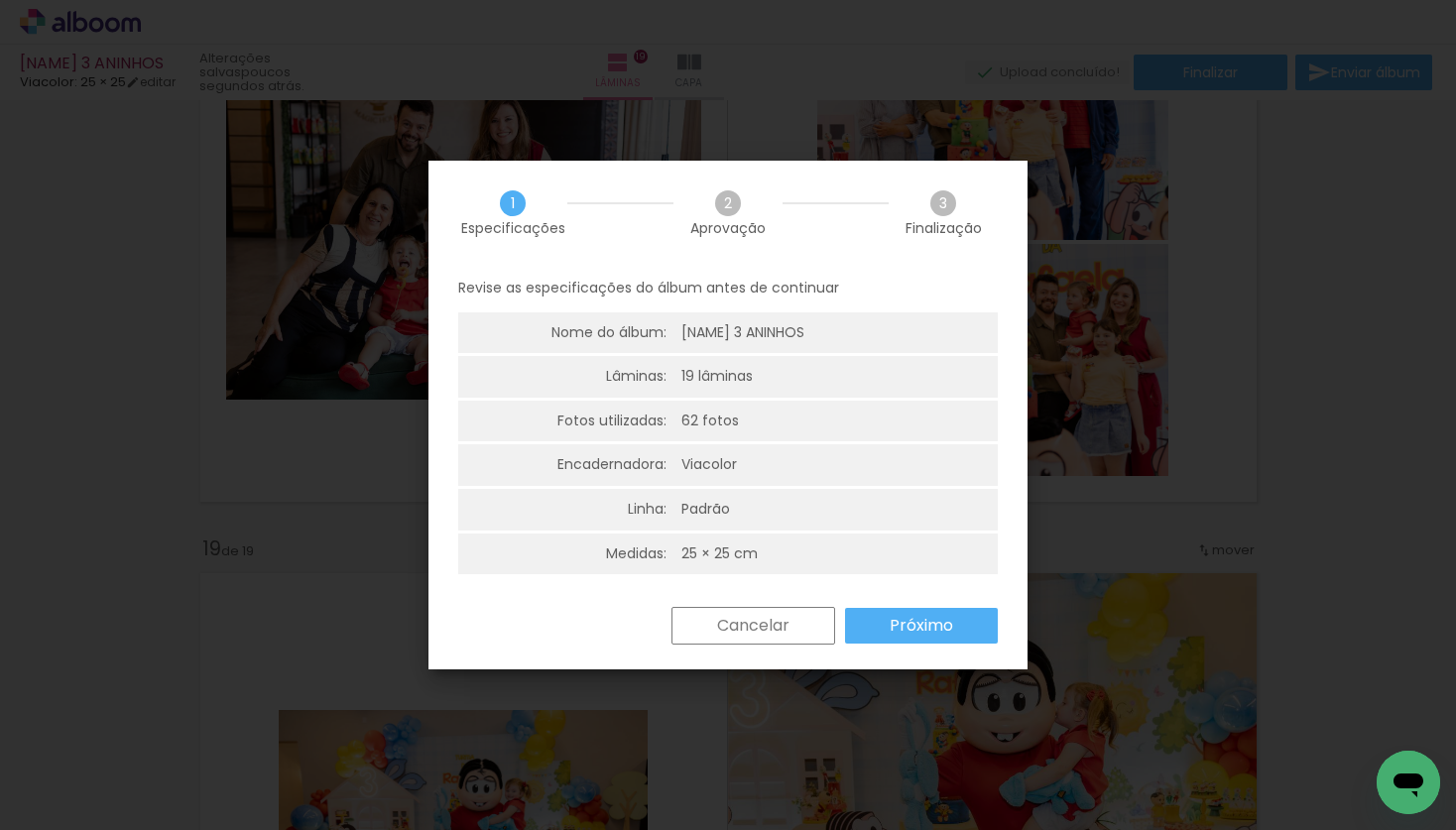 click on "Próximo" at bounding box center [0, 0] 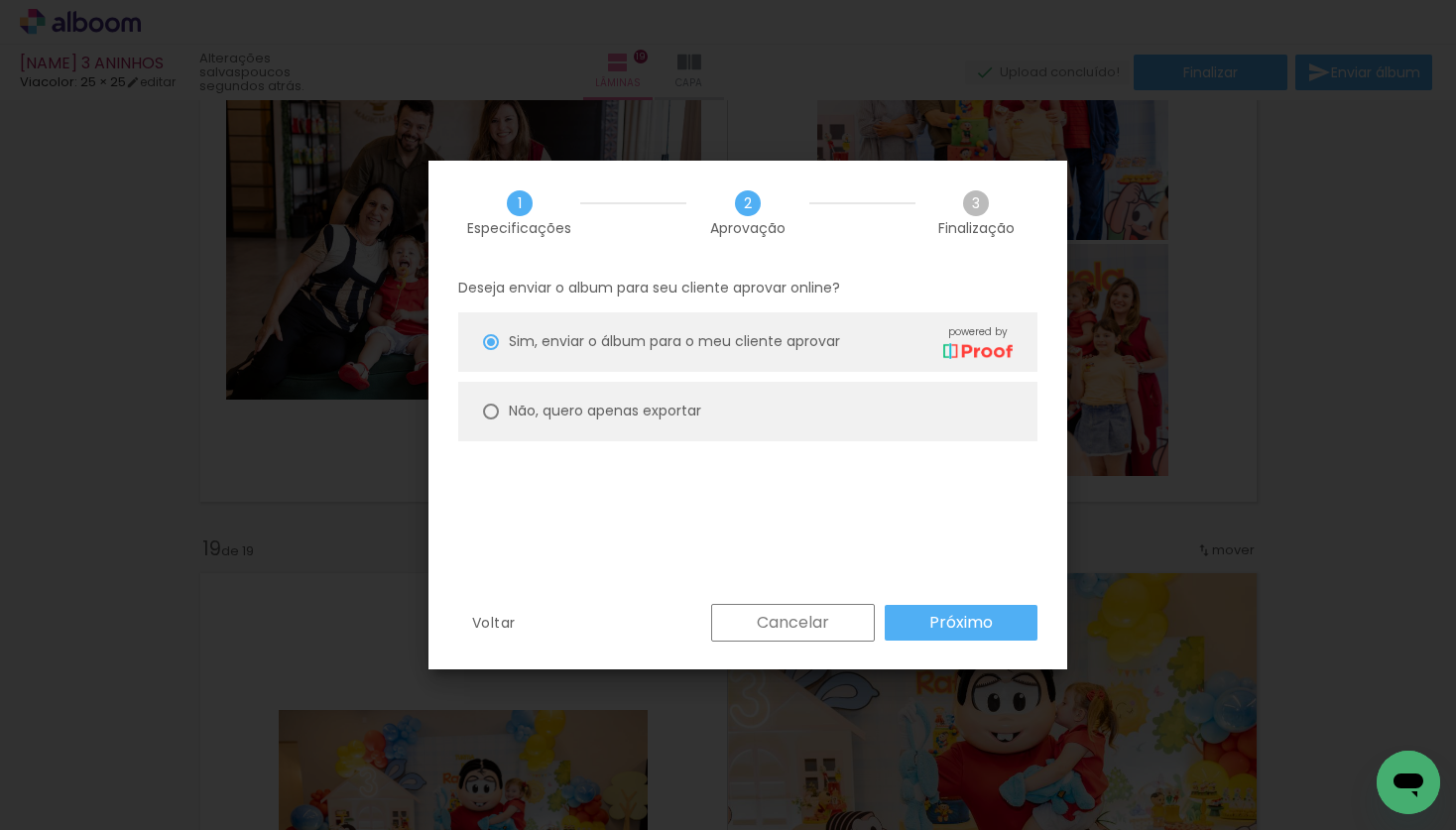 click on "Não, quero apenas exportar" at bounding box center (0, 0) 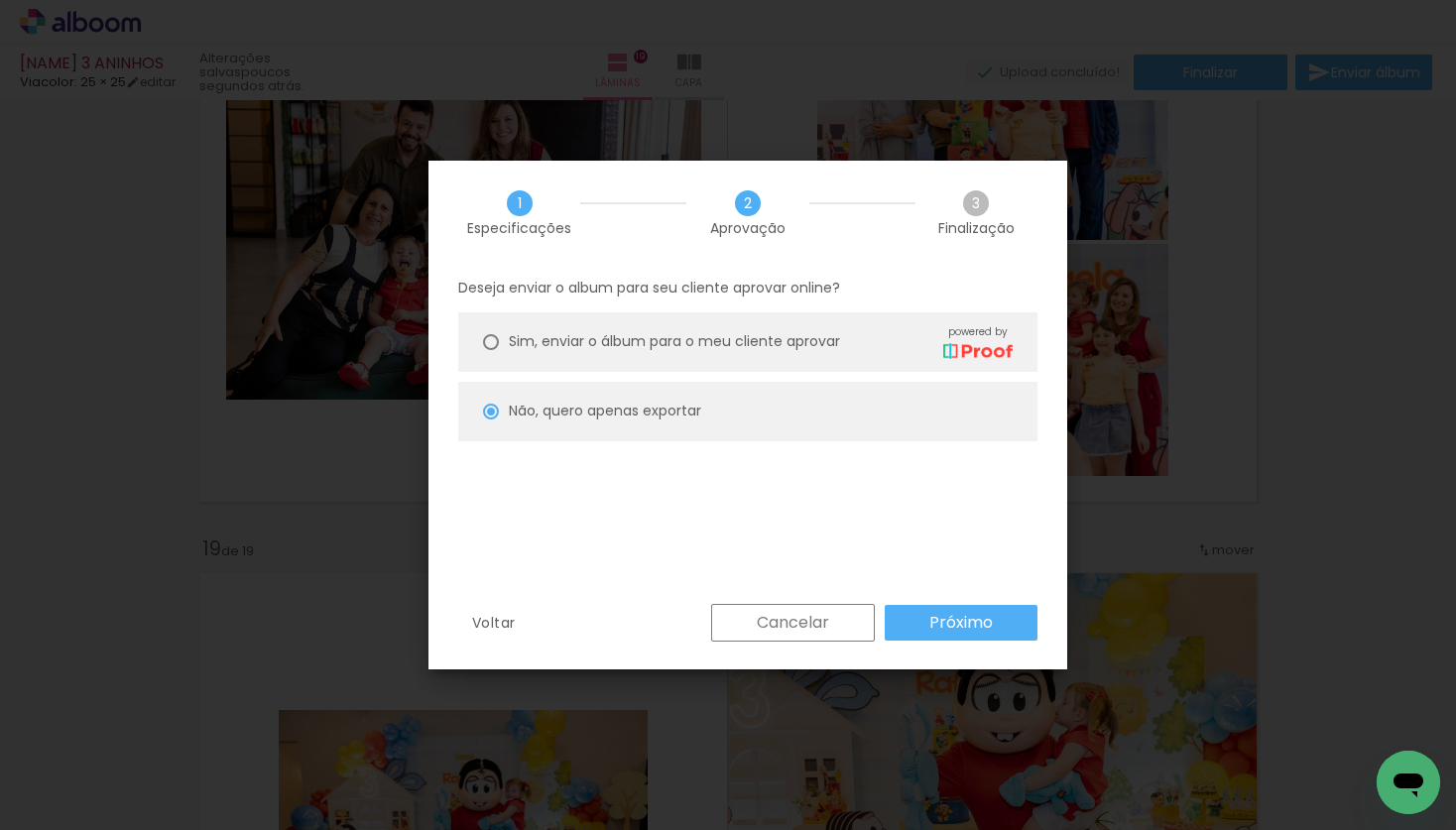 click on "Próximo" at bounding box center [961, 623] 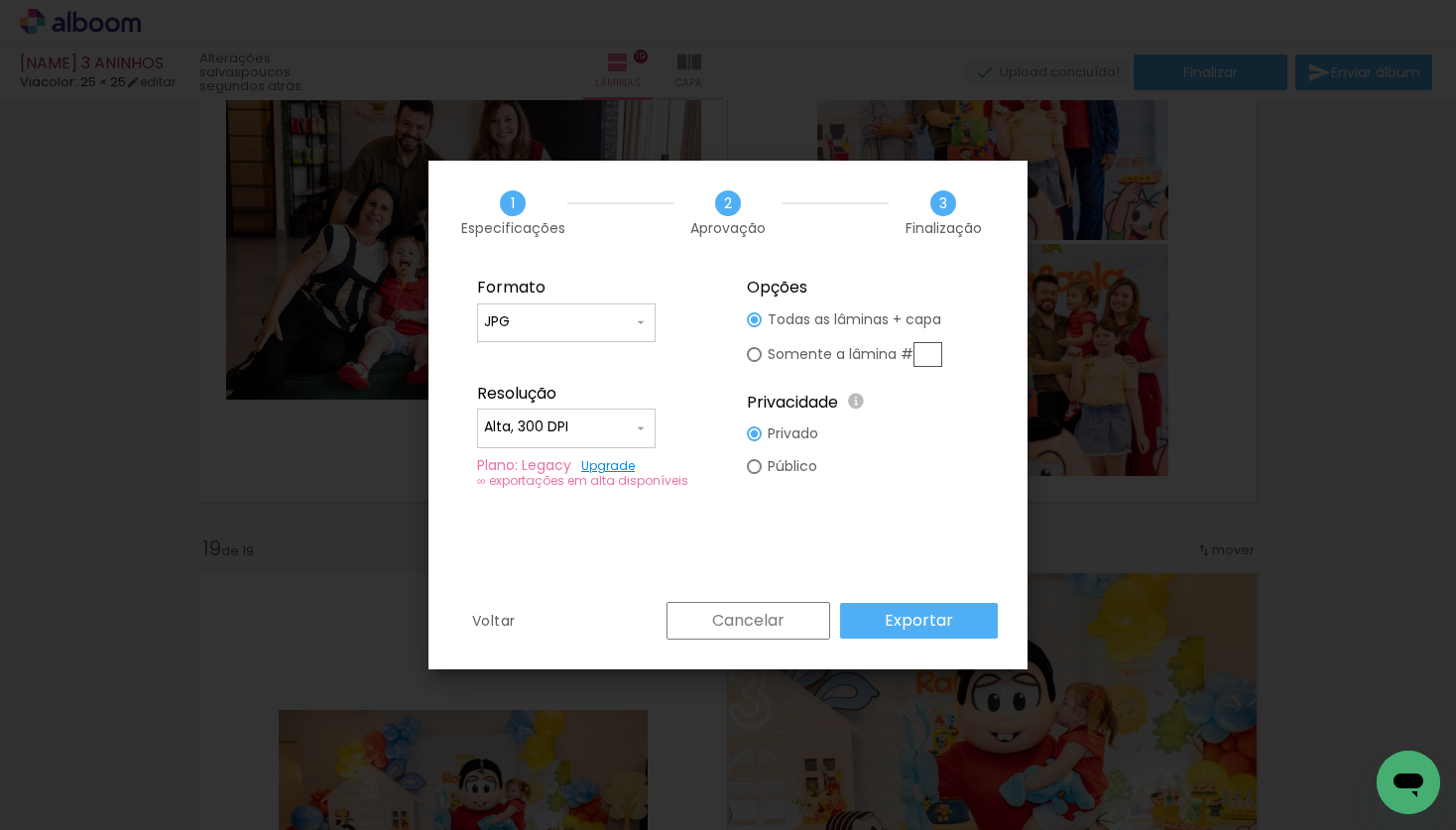 click on "Exportar" at bounding box center [0, 0] 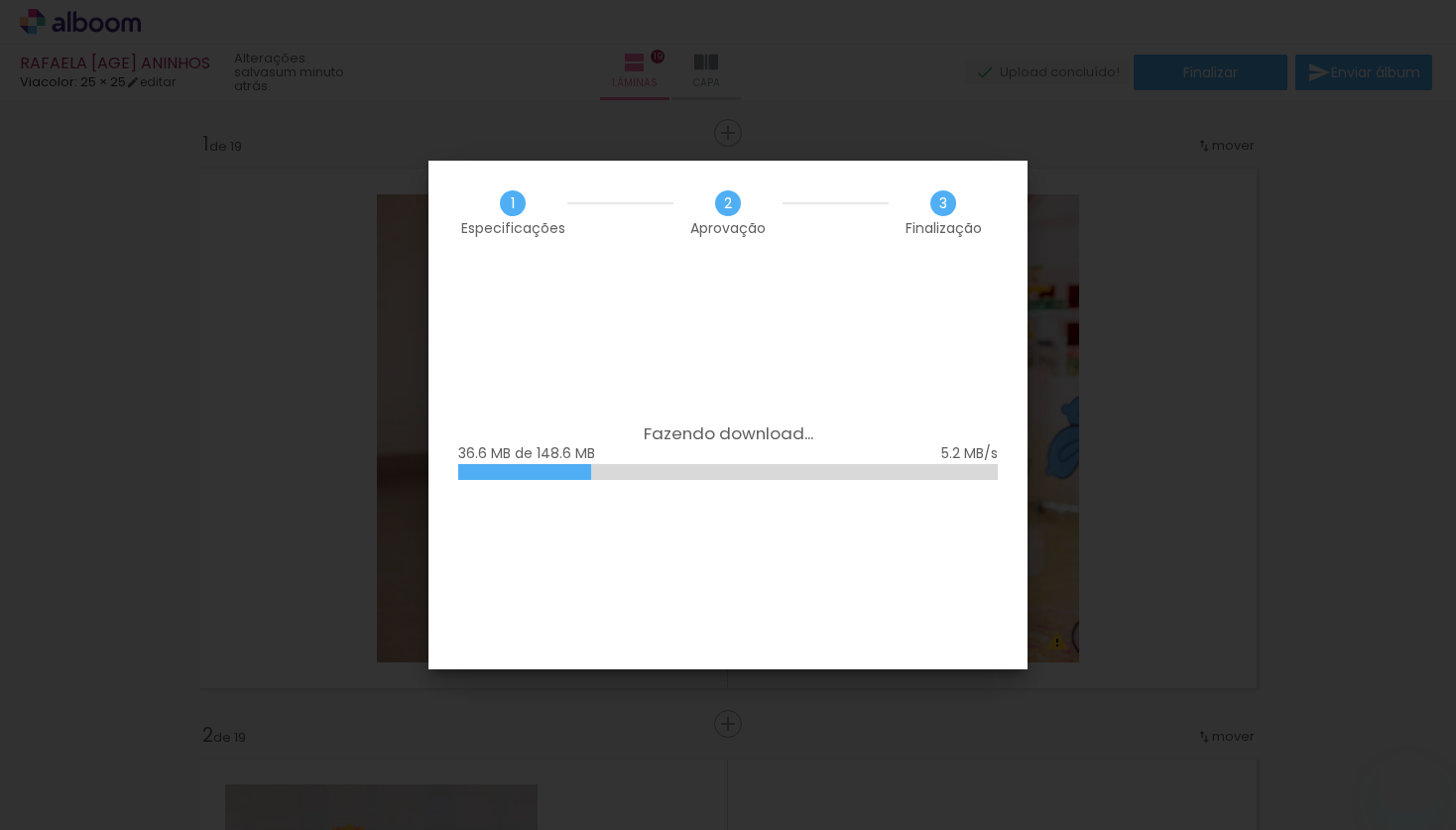 scroll, scrollTop: 0, scrollLeft: 0, axis: both 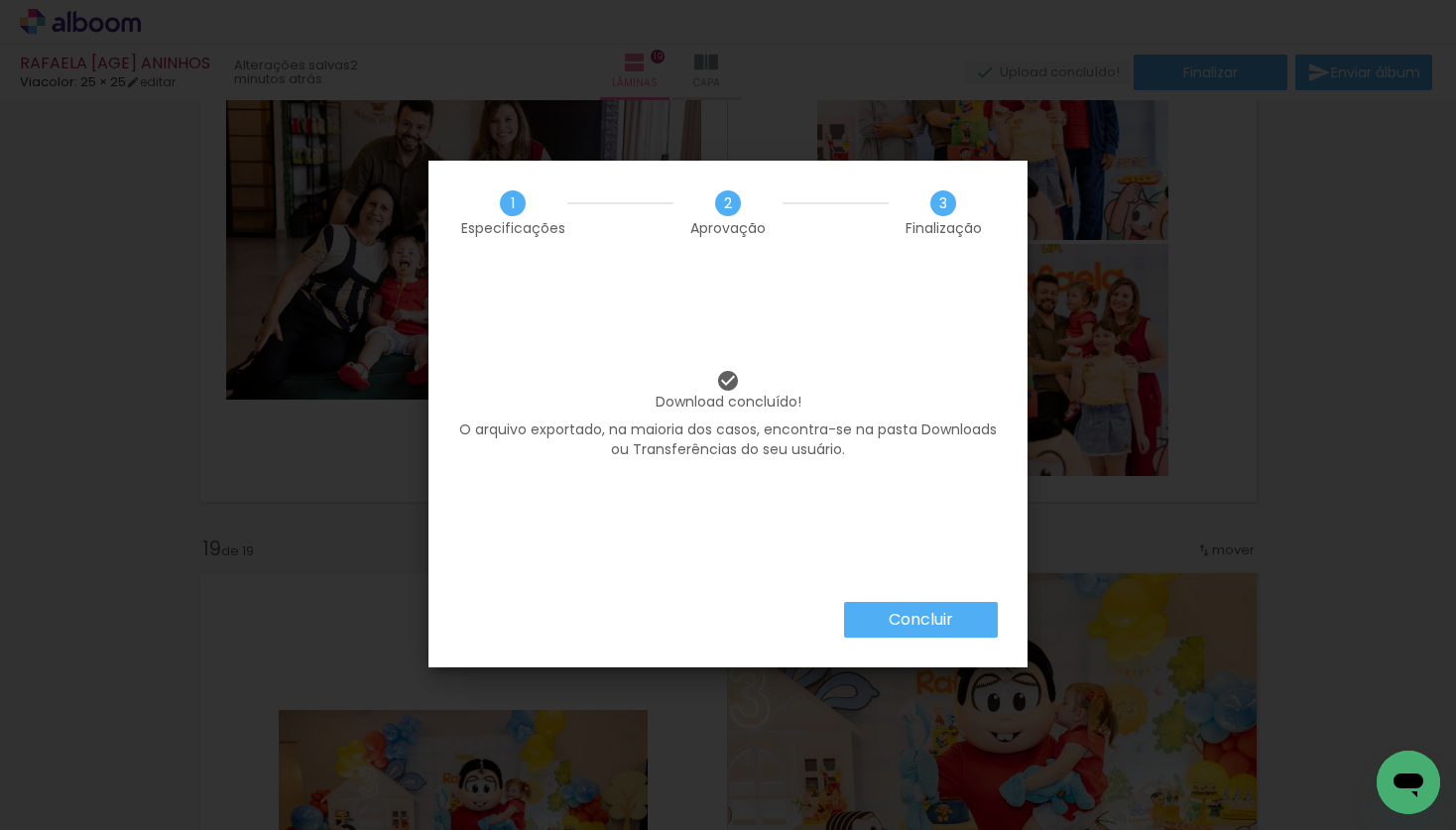 click on "Concluir" at bounding box center (0, 0) 